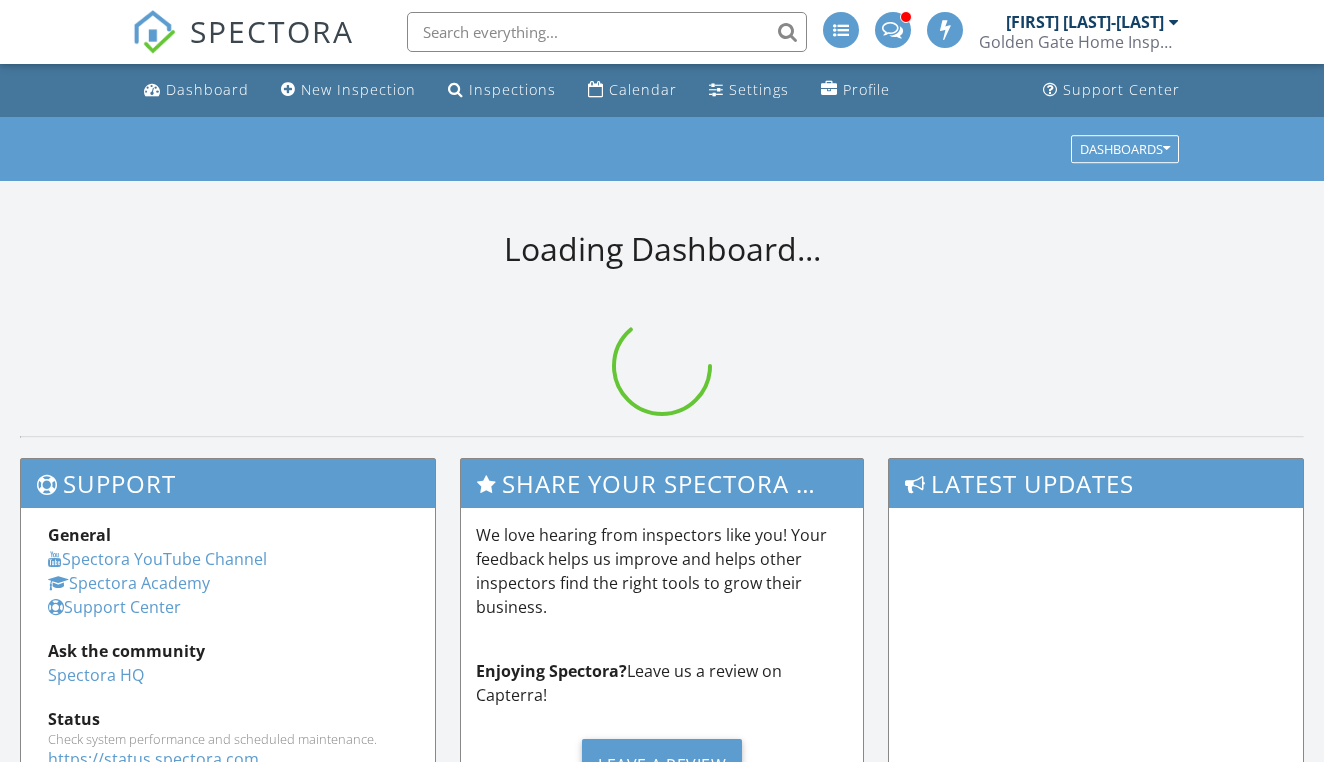 scroll, scrollTop: 0, scrollLeft: 0, axis: both 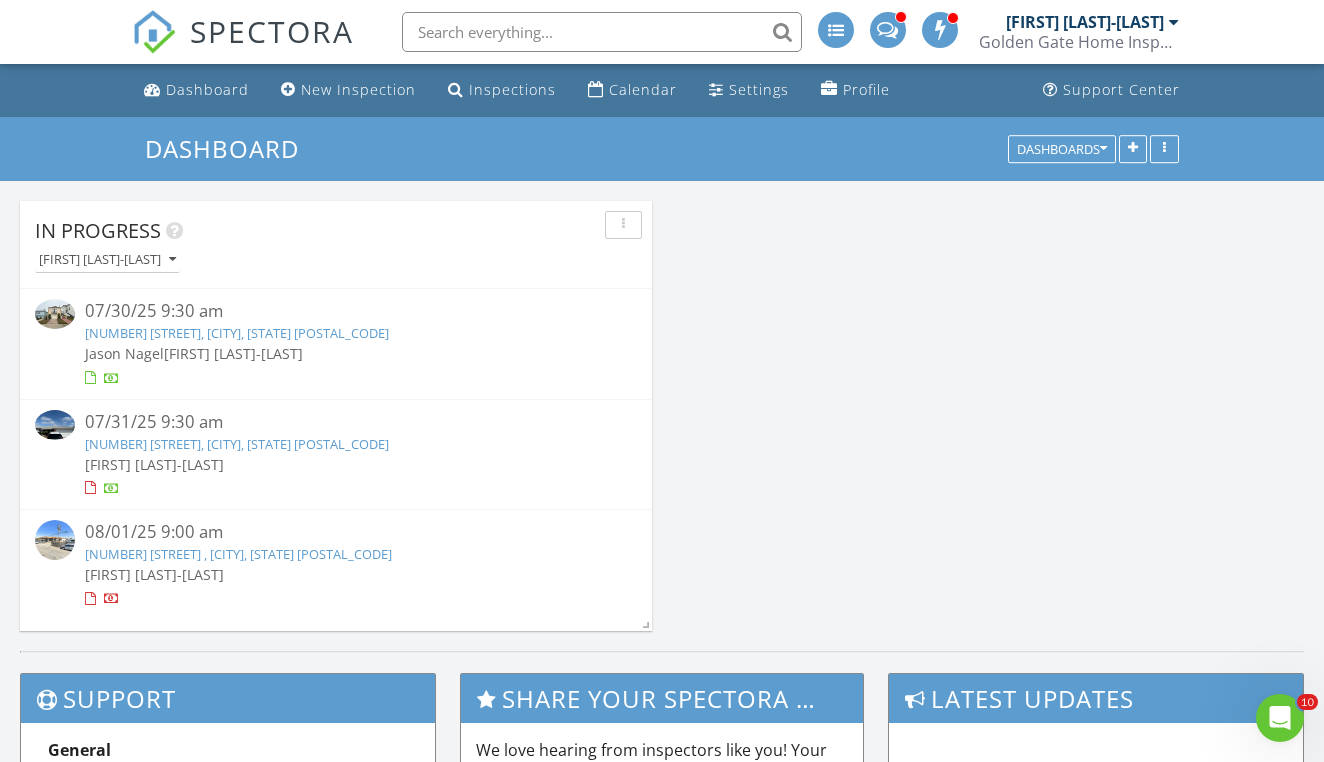 click on "[NUMBER] [STREET], [CITY], [STATE] [POSTAL_CODE]" at bounding box center [237, 444] 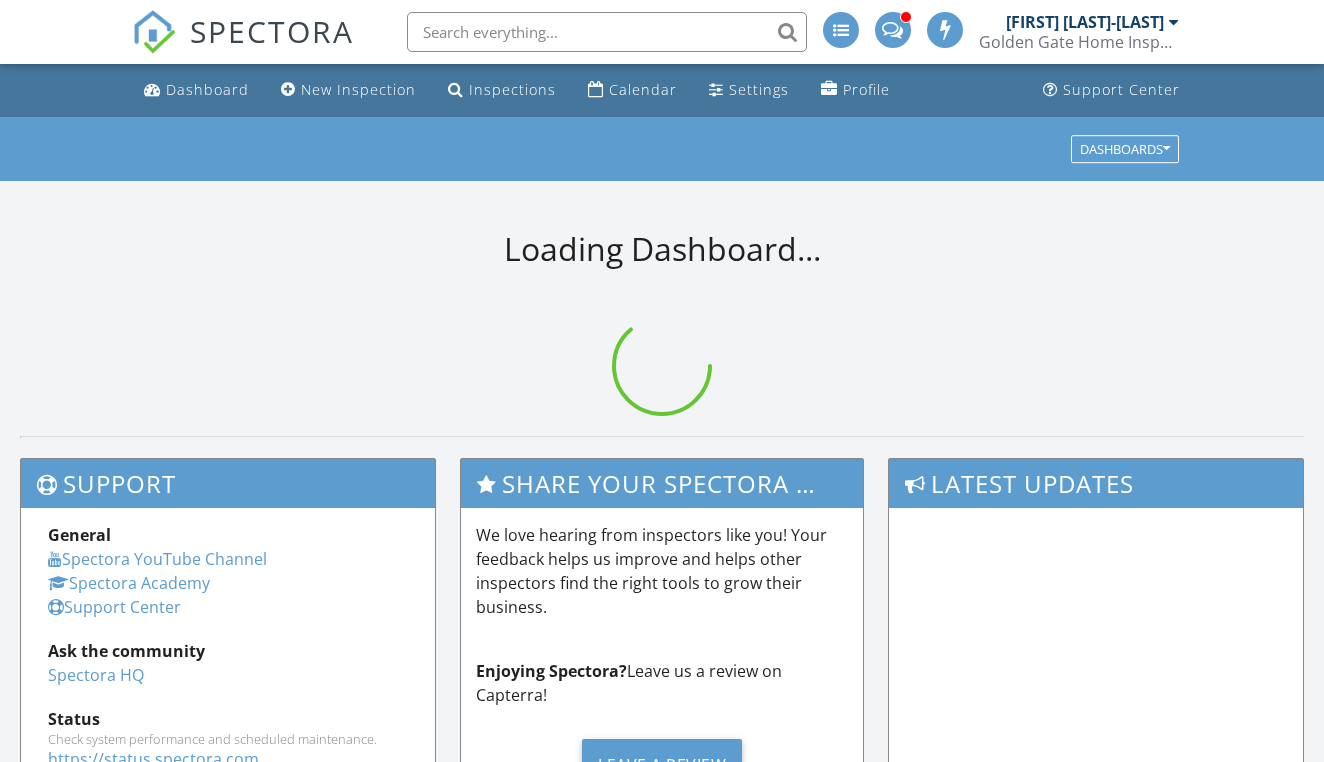scroll, scrollTop: 0, scrollLeft: 0, axis: both 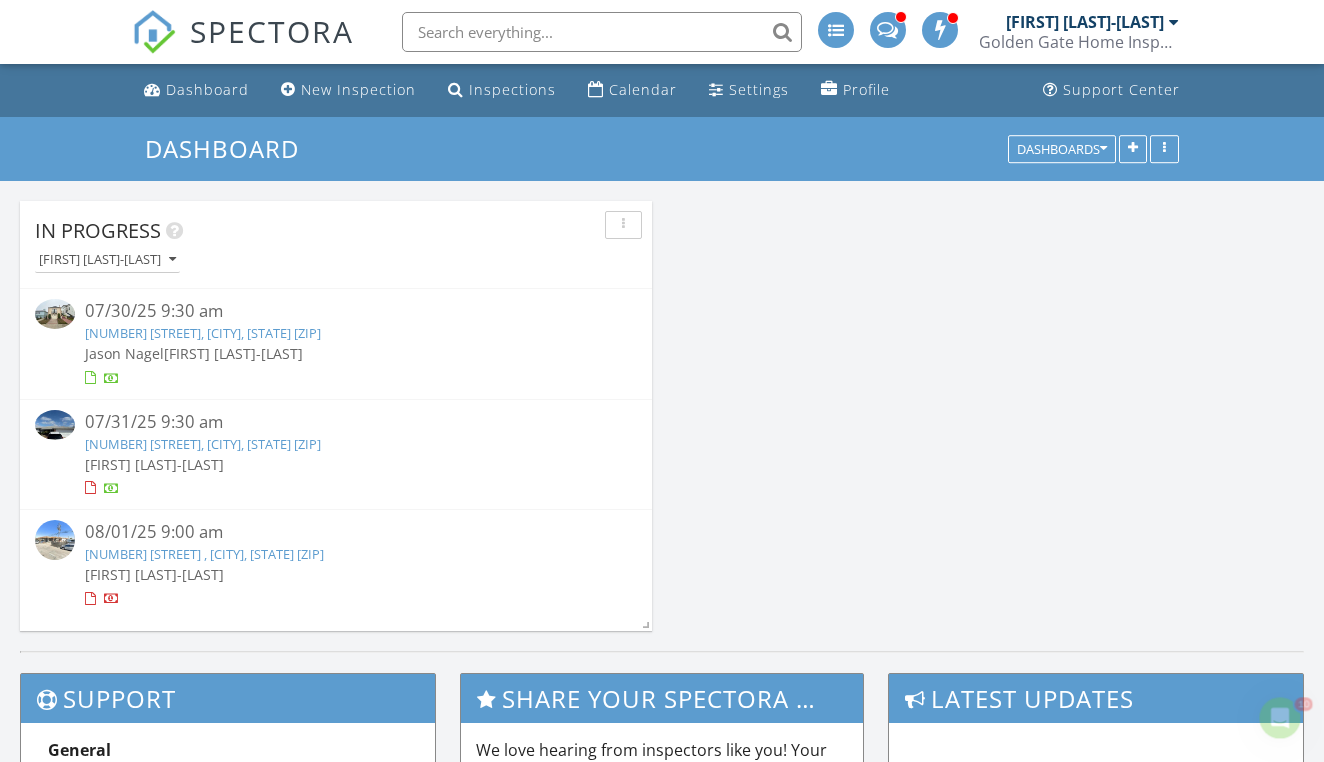 click on "2255 Catalpa Way, Hayward, CA 94545" at bounding box center [203, 444] 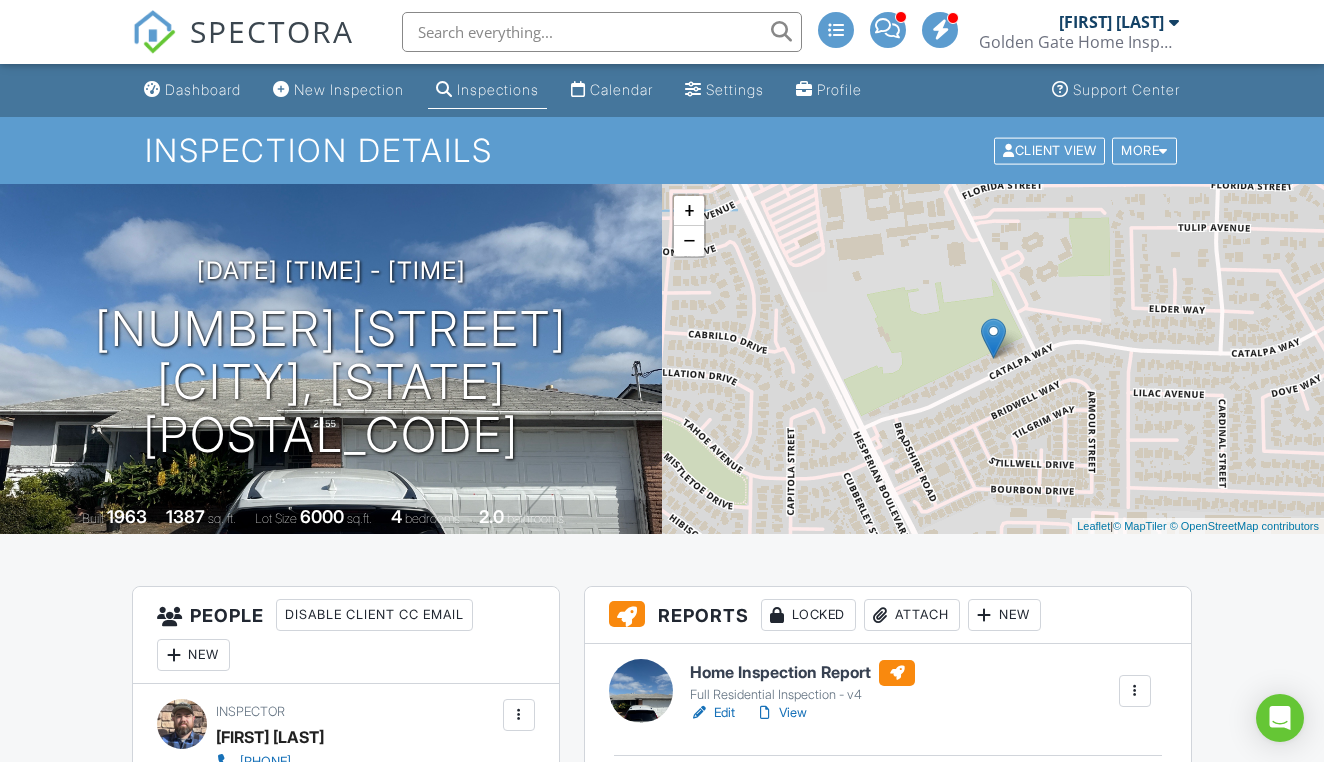 scroll, scrollTop: 146, scrollLeft: 0, axis: vertical 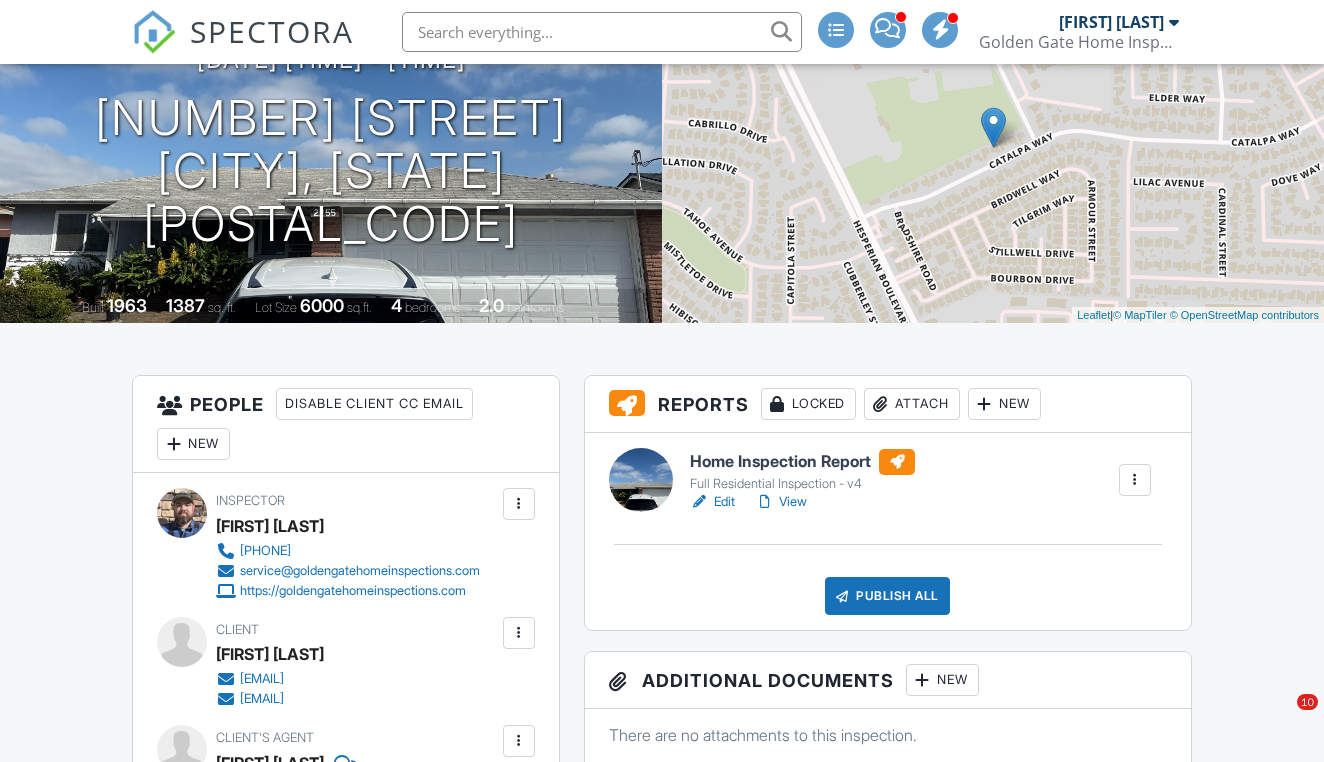 click on "Publish All" at bounding box center [887, 596] 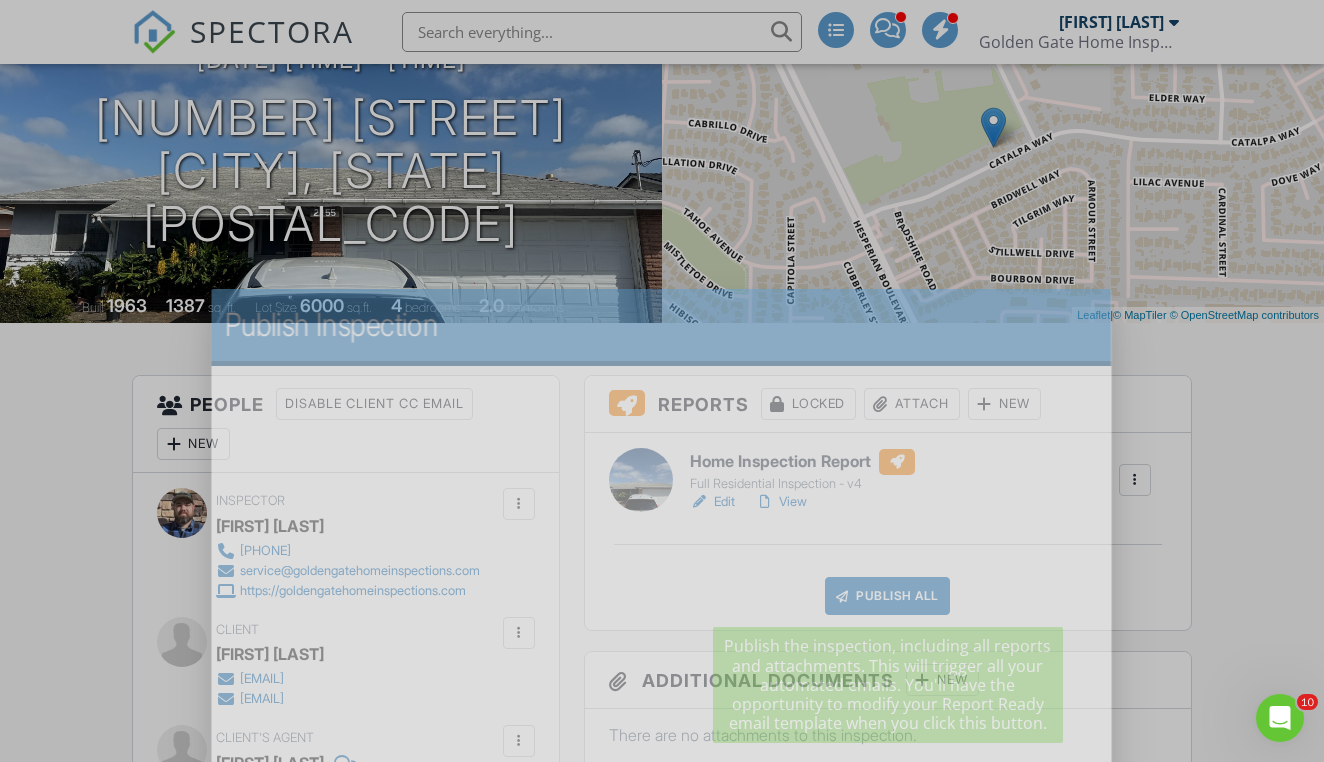 scroll, scrollTop: 0, scrollLeft: 0, axis: both 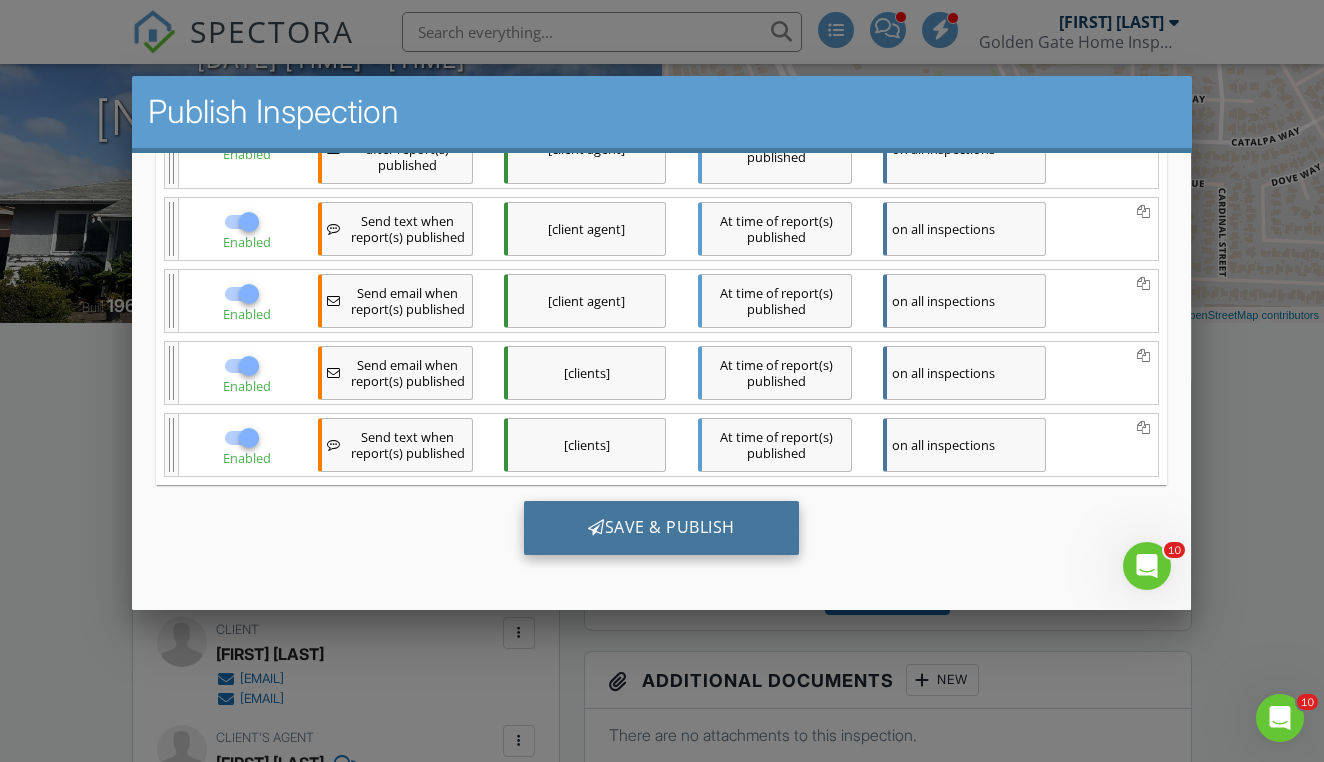 click on "Save & Publish" at bounding box center [661, 528] 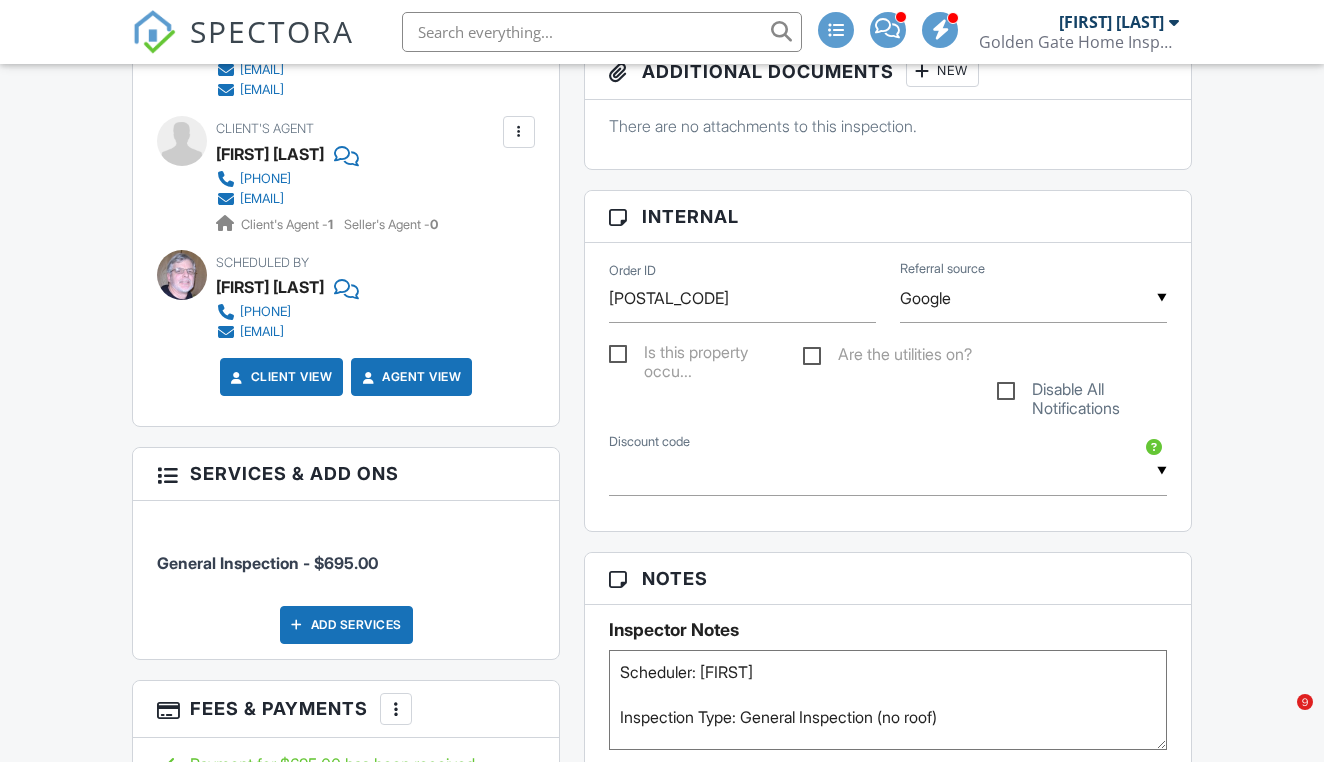 scroll, scrollTop: 859, scrollLeft: 0, axis: vertical 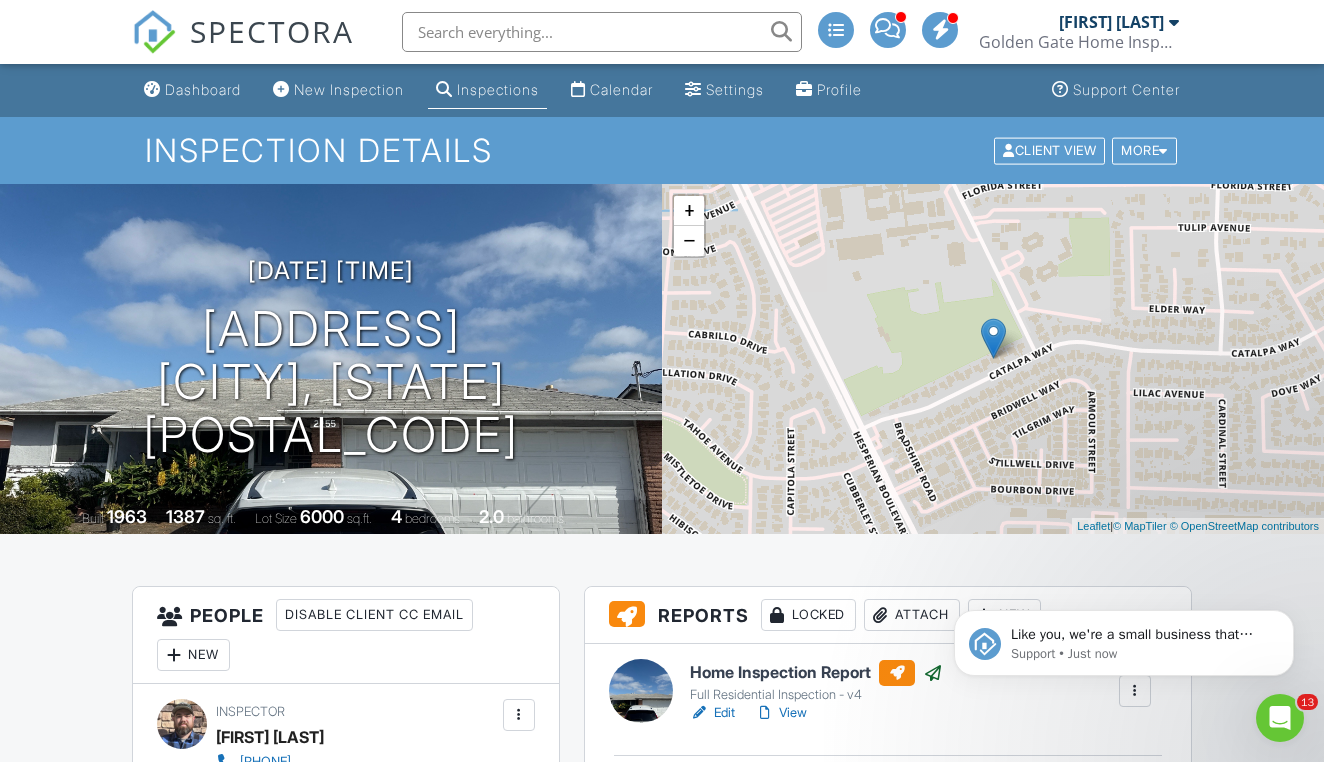 click on "Inspections" at bounding box center (498, 89) 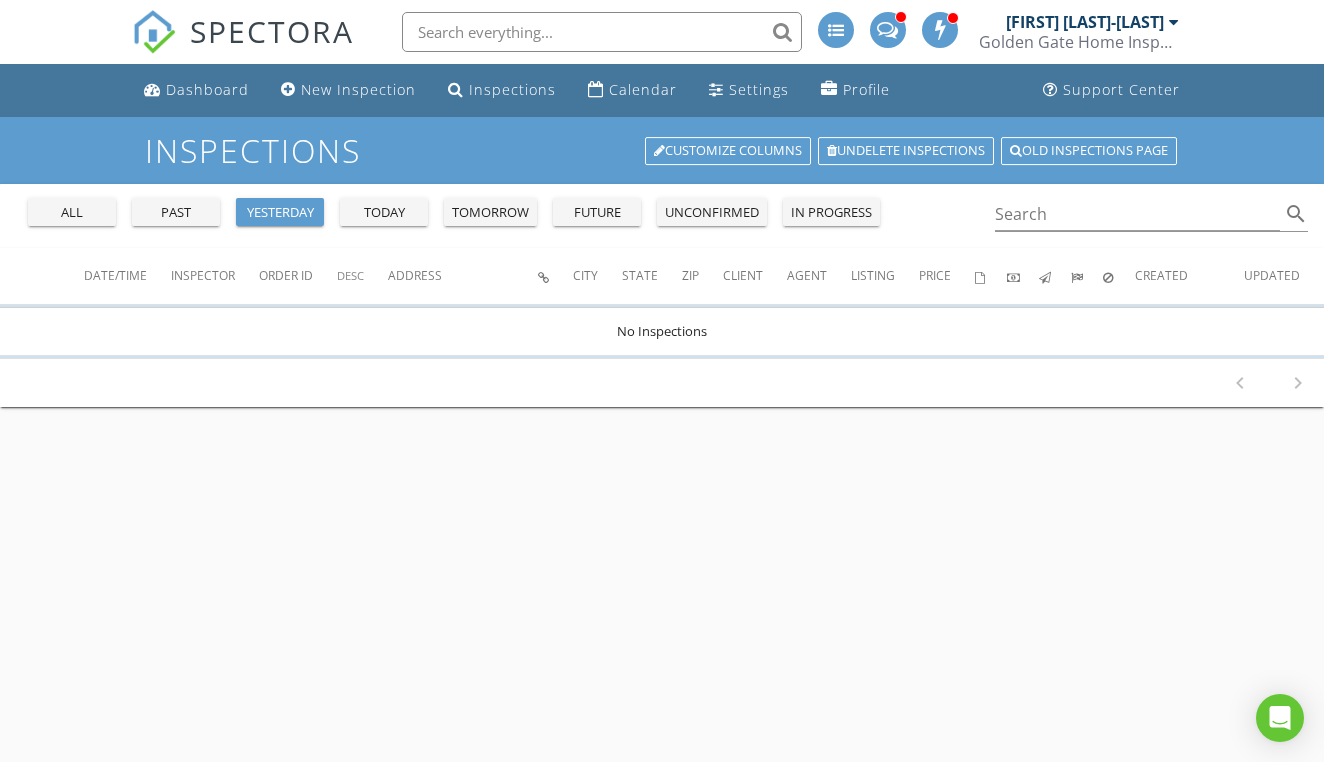 scroll, scrollTop: 0, scrollLeft: 0, axis: both 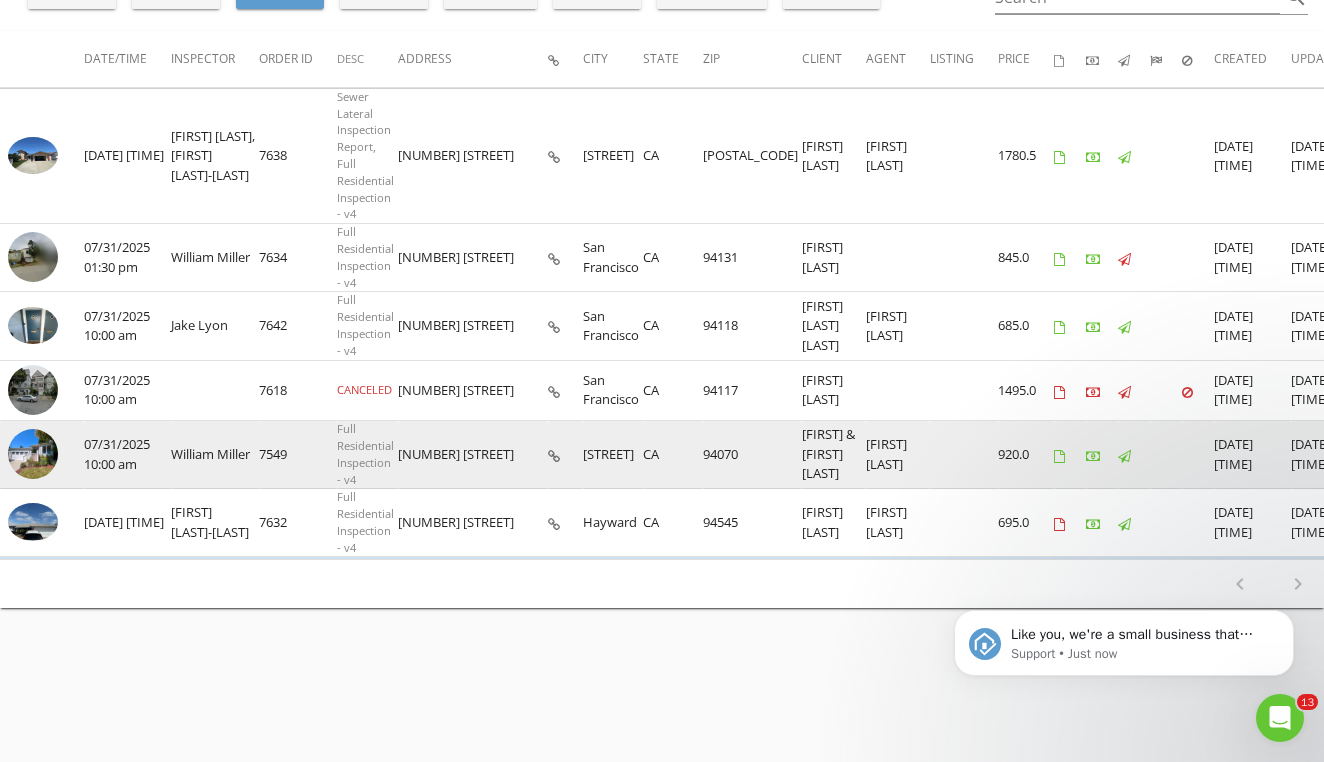 click at bounding box center [33, 454] 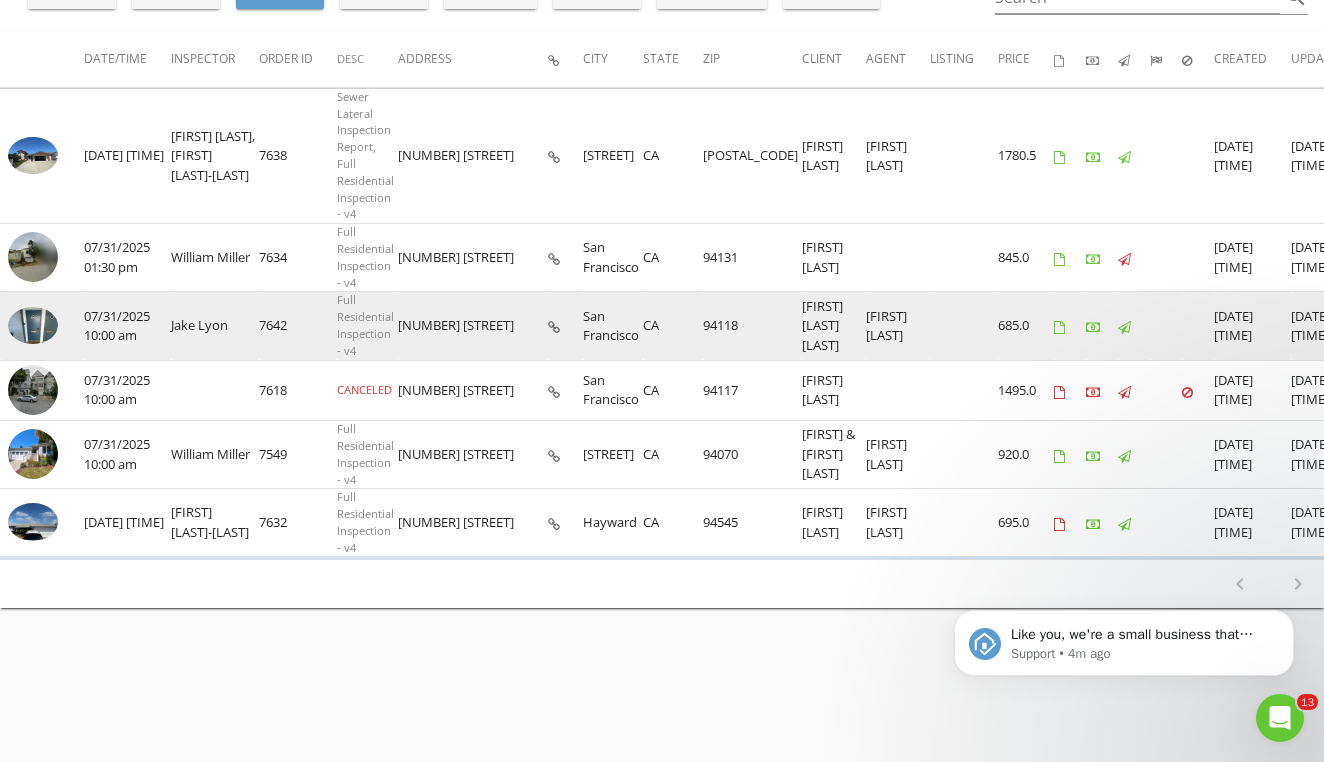 click at bounding box center (33, 325) 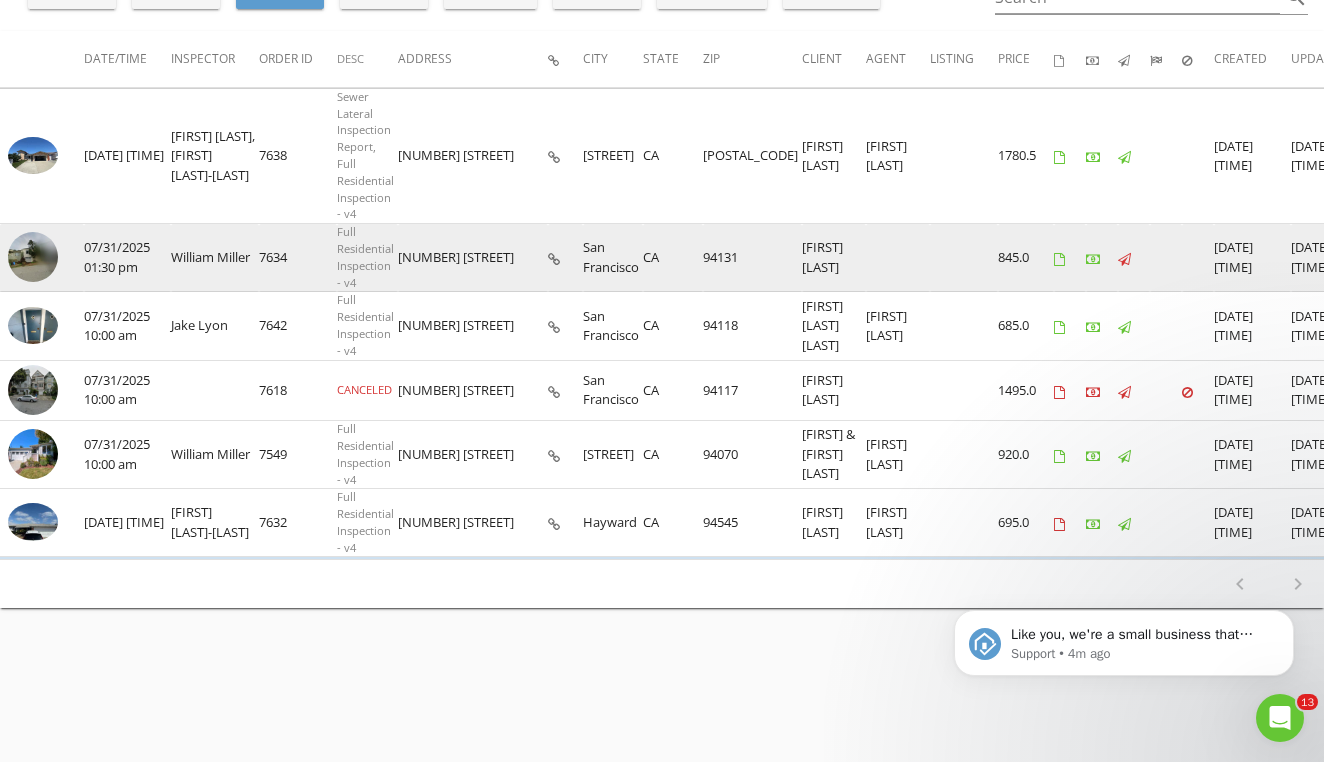click at bounding box center (33, 257) 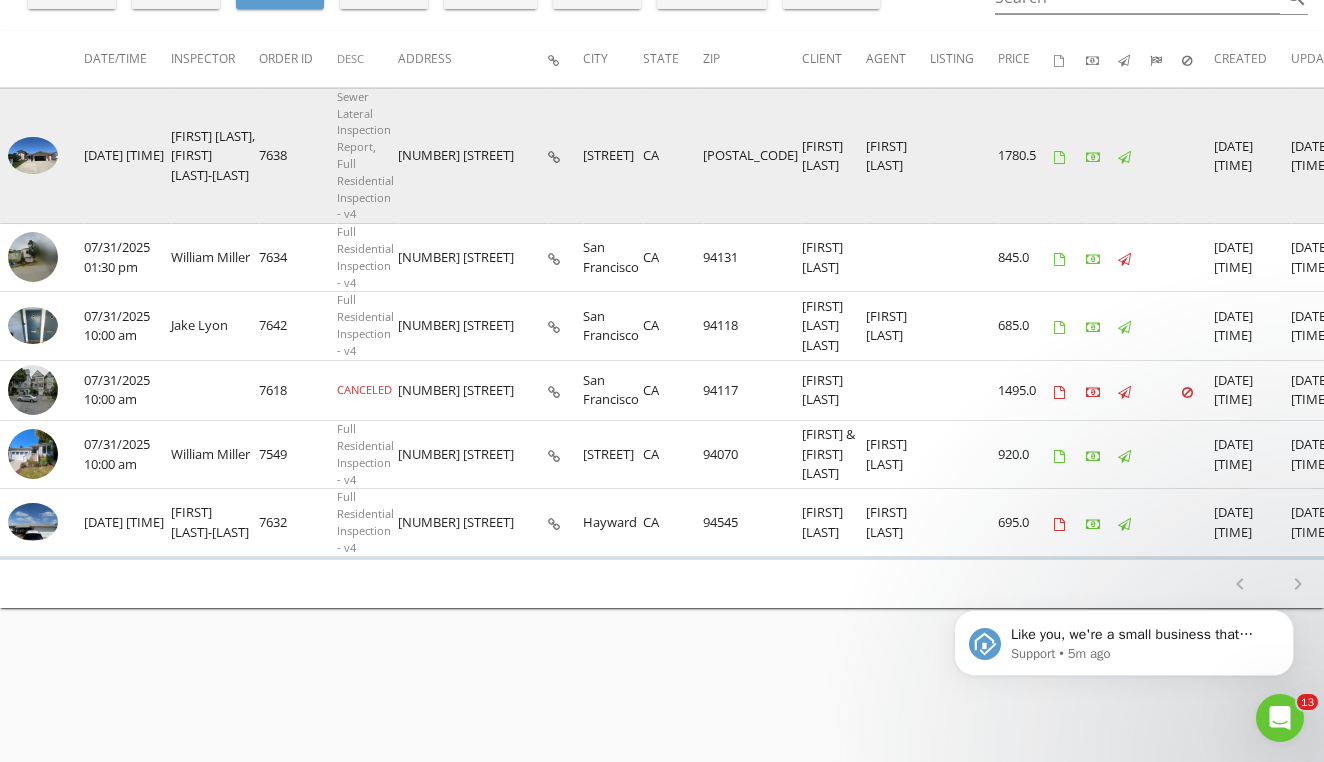 click at bounding box center [33, 155] 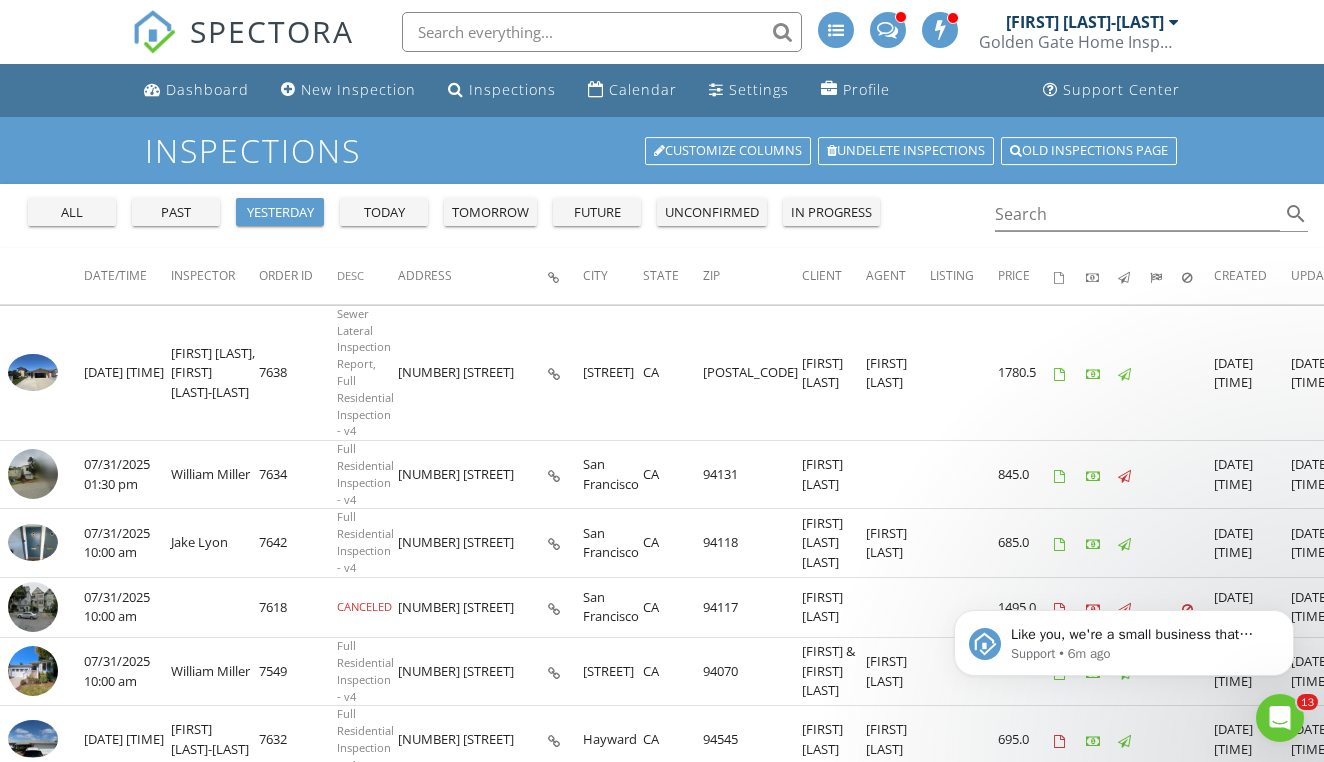 scroll, scrollTop: 0, scrollLeft: 0, axis: both 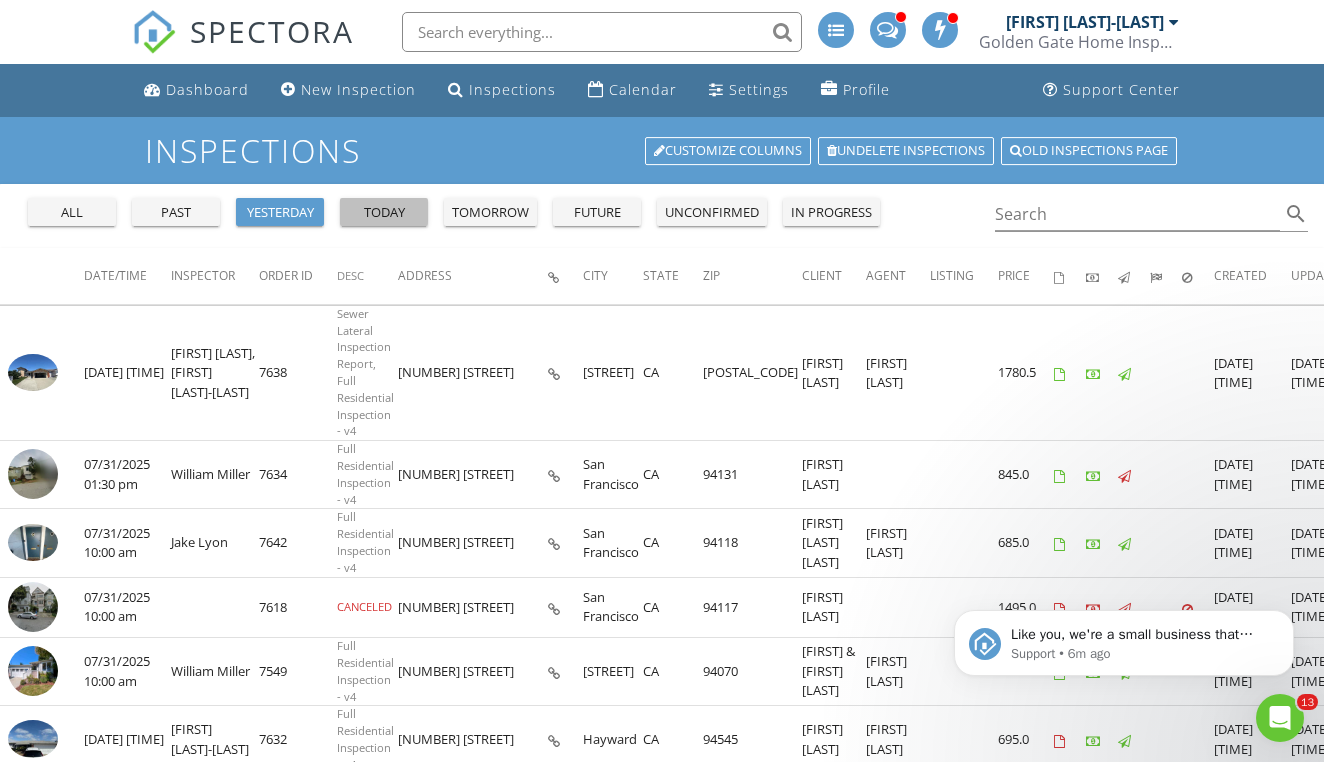 click on "today" at bounding box center [384, 213] 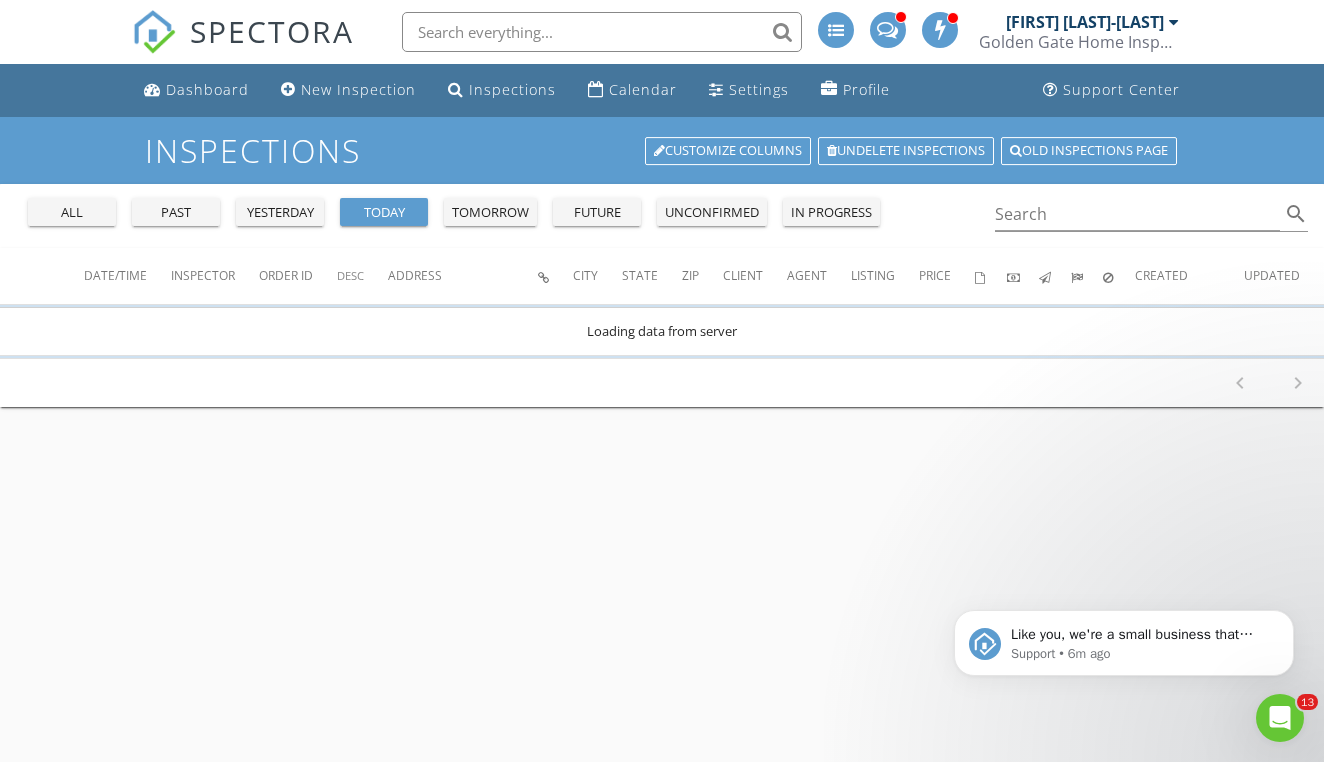click on "past" at bounding box center [176, 213] 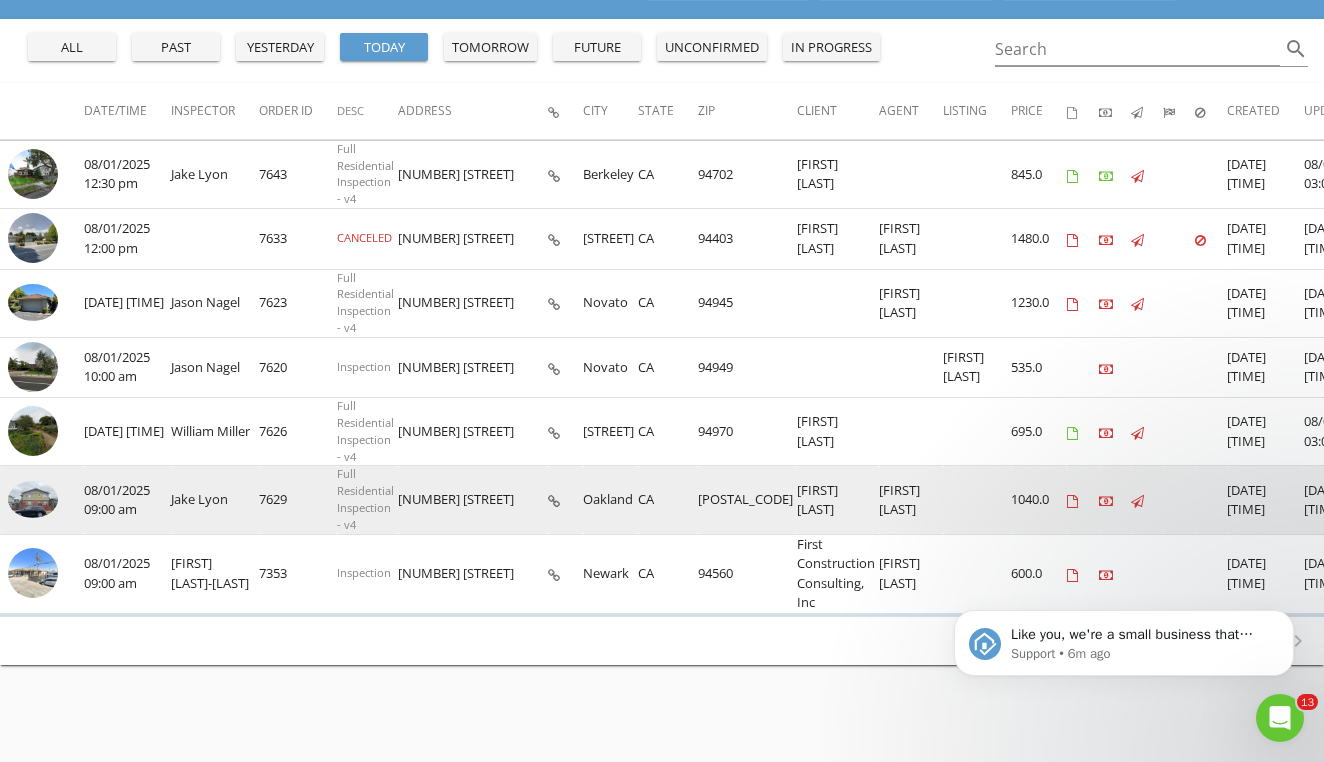 scroll, scrollTop: 148, scrollLeft: 0, axis: vertical 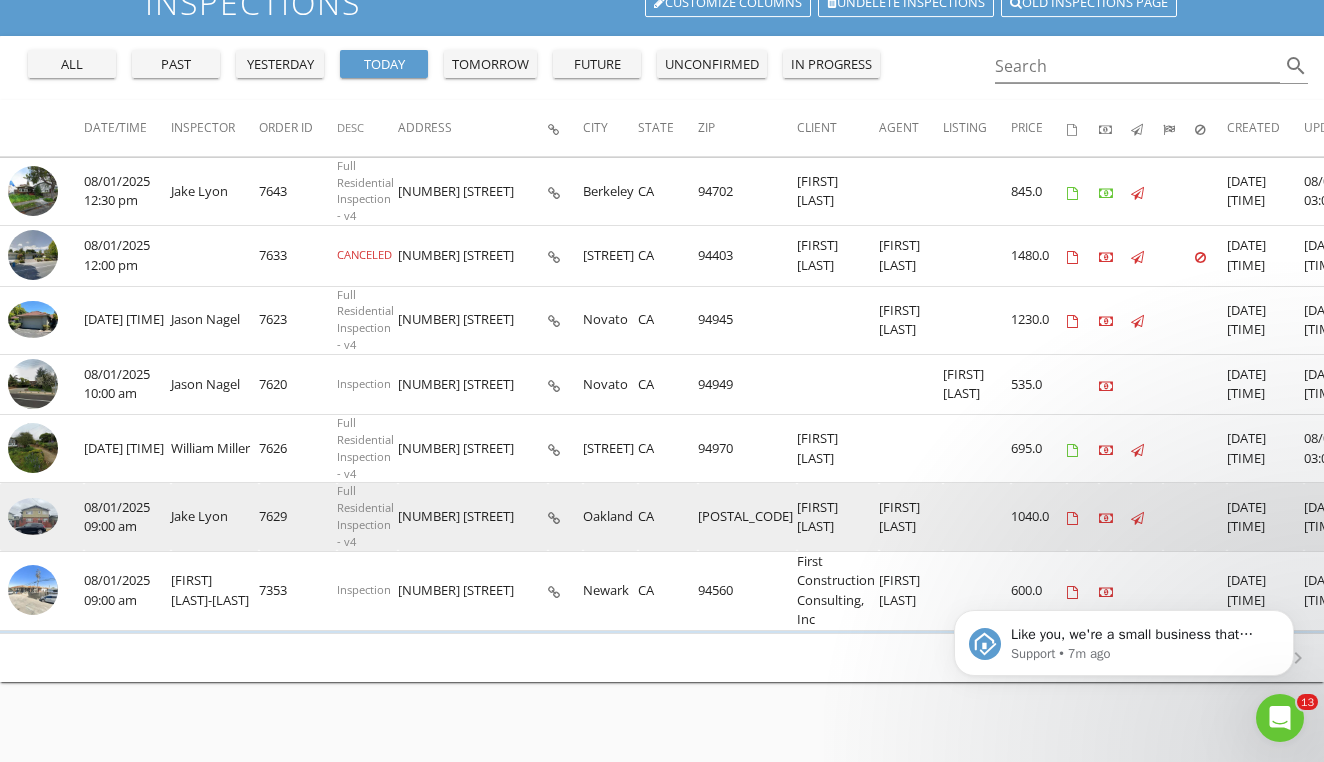 click at bounding box center [33, 516] 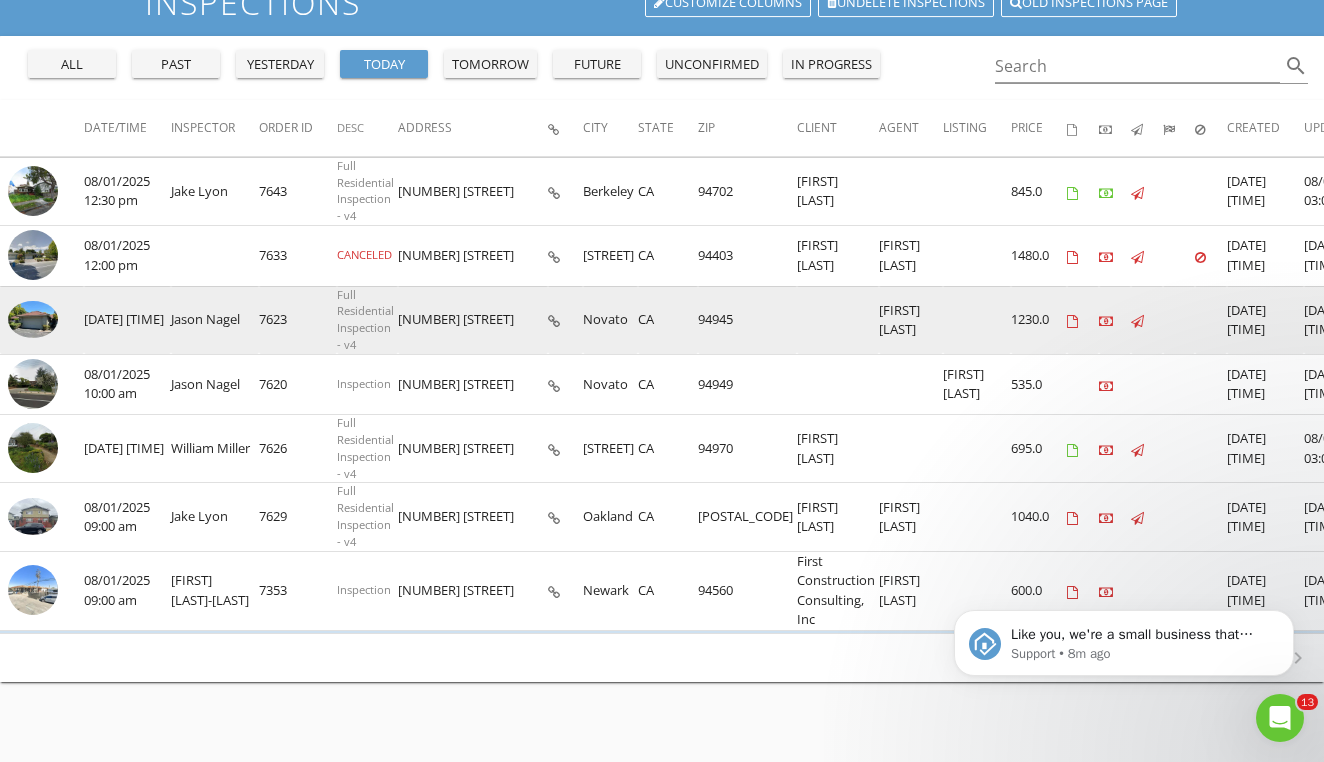 click at bounding box center (33, 320) 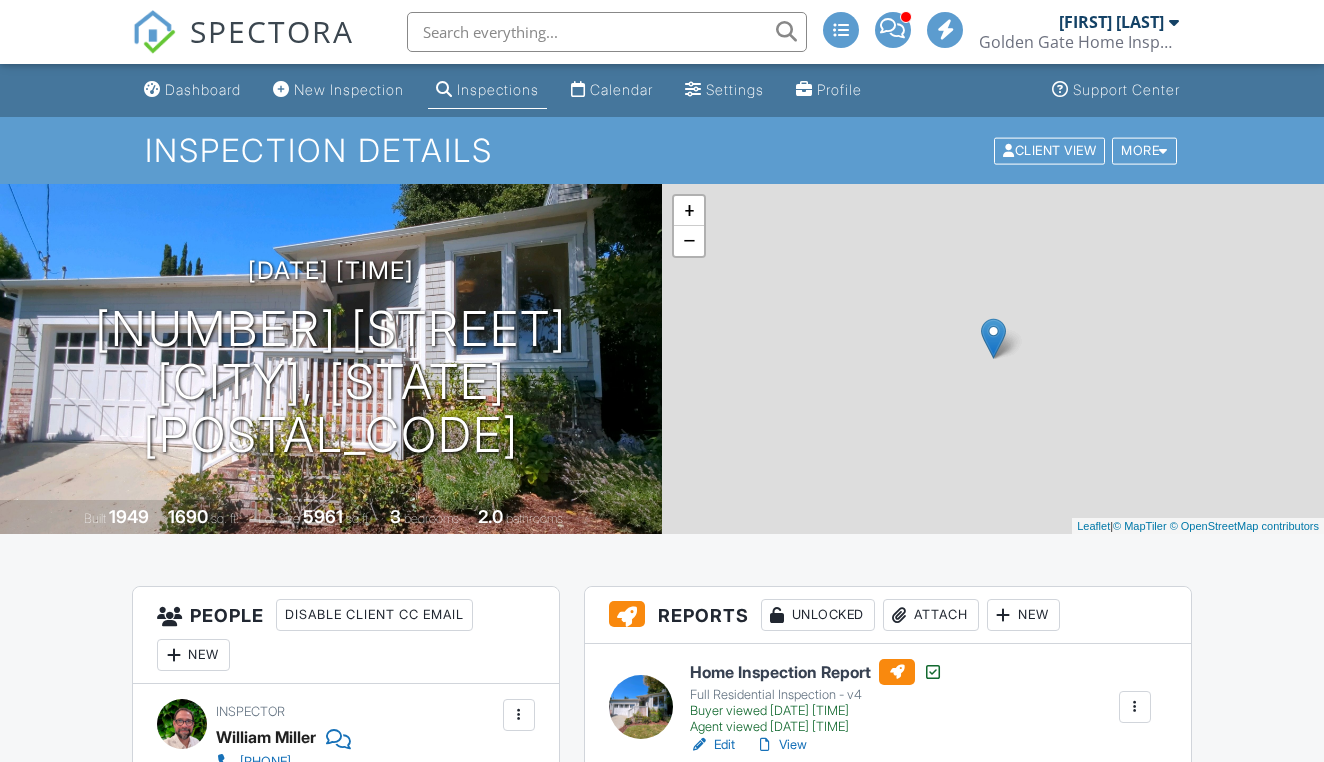 scroll, scrollTop: 0, scrollLeft: 0, axis: both 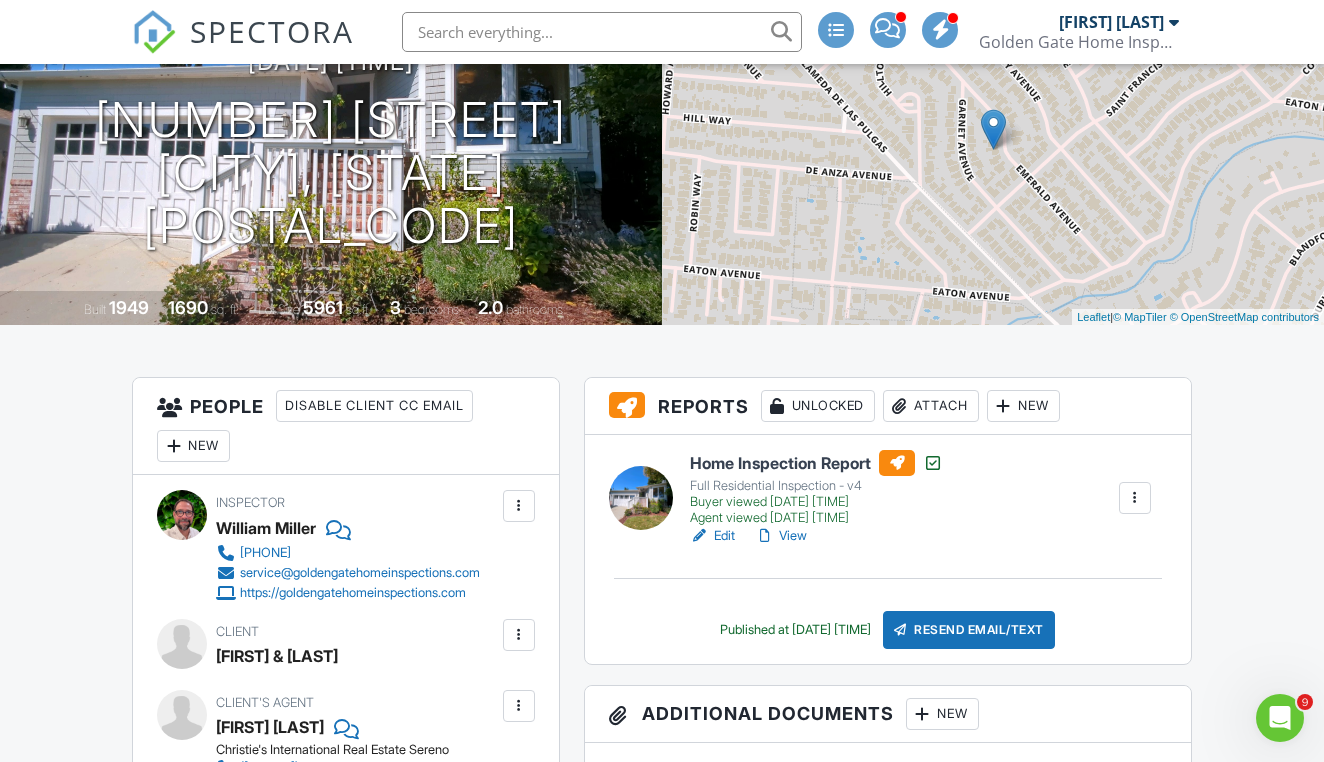 click on "View" at bounding box center (781, 536) 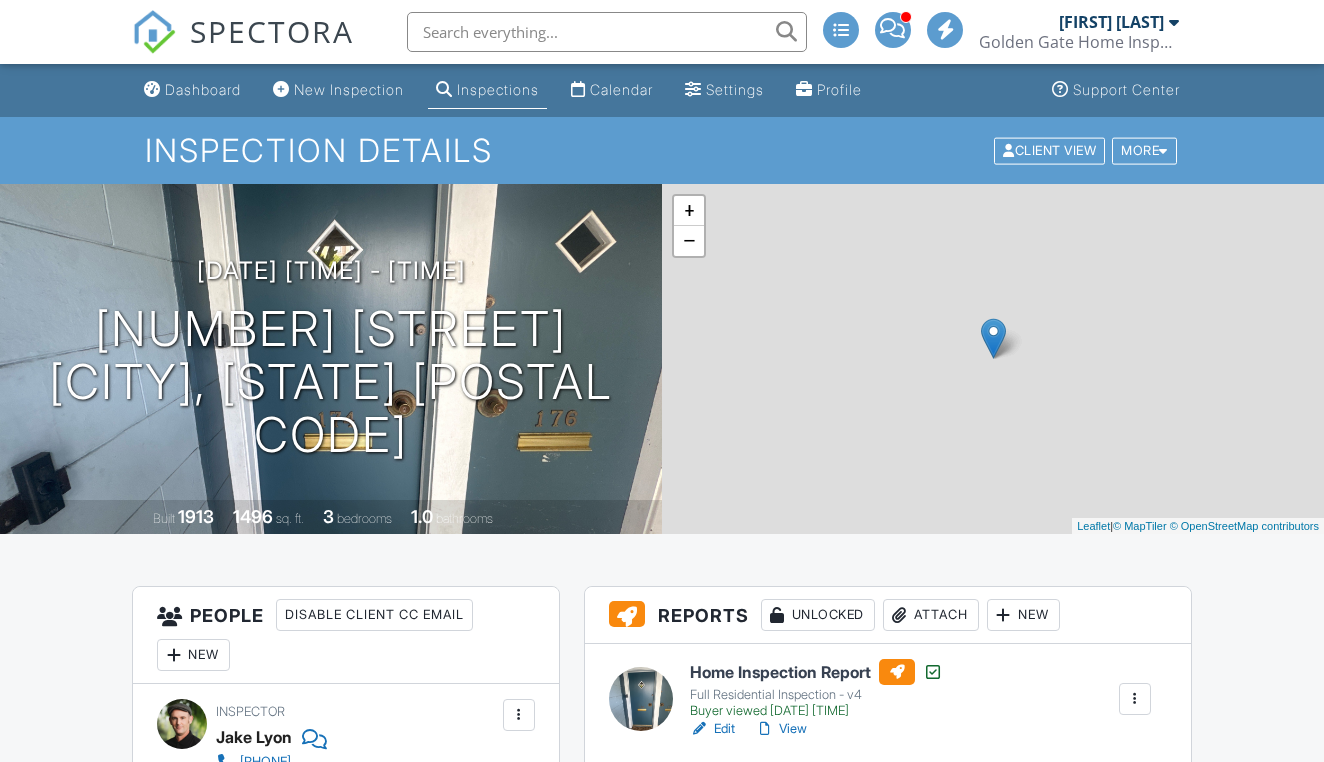 scroll, scrollTop: 0, scrollLeft: 0, axis: both 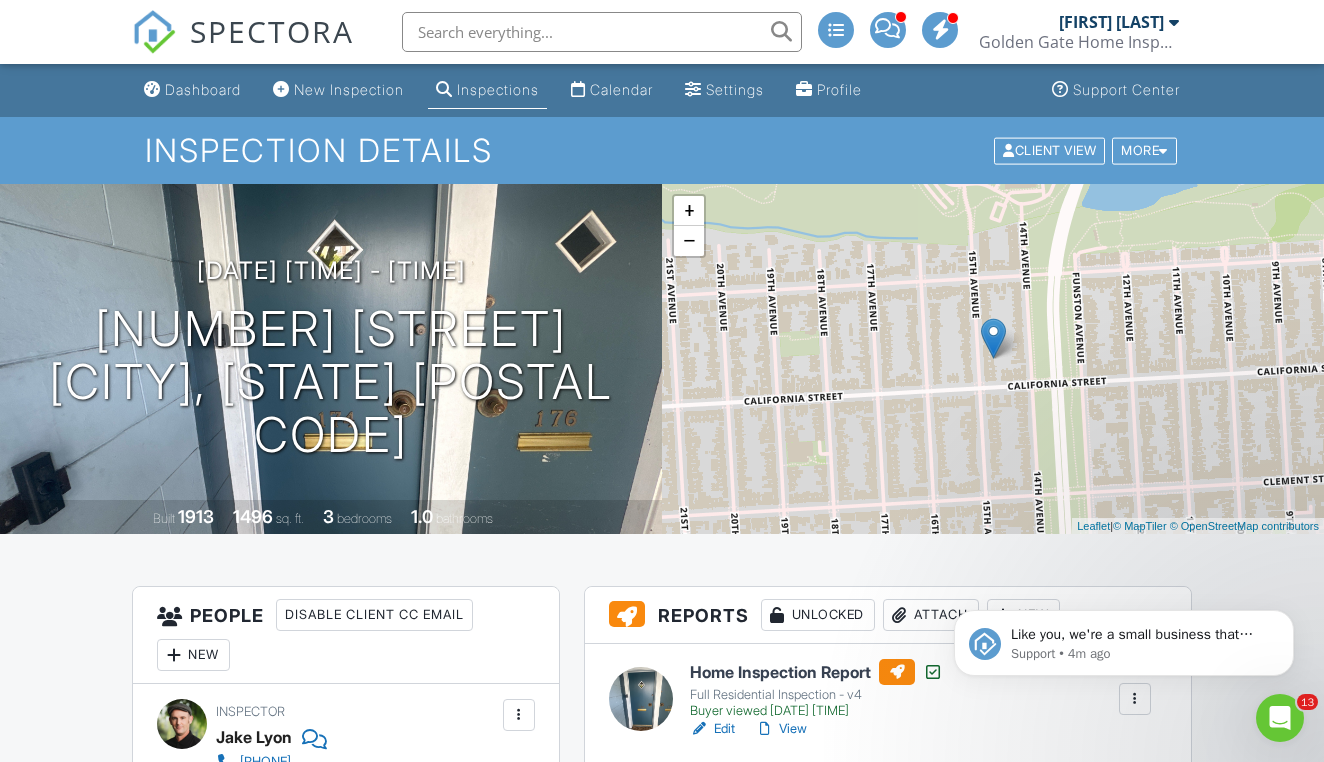 click on "View" at bounding box center [781, 729] 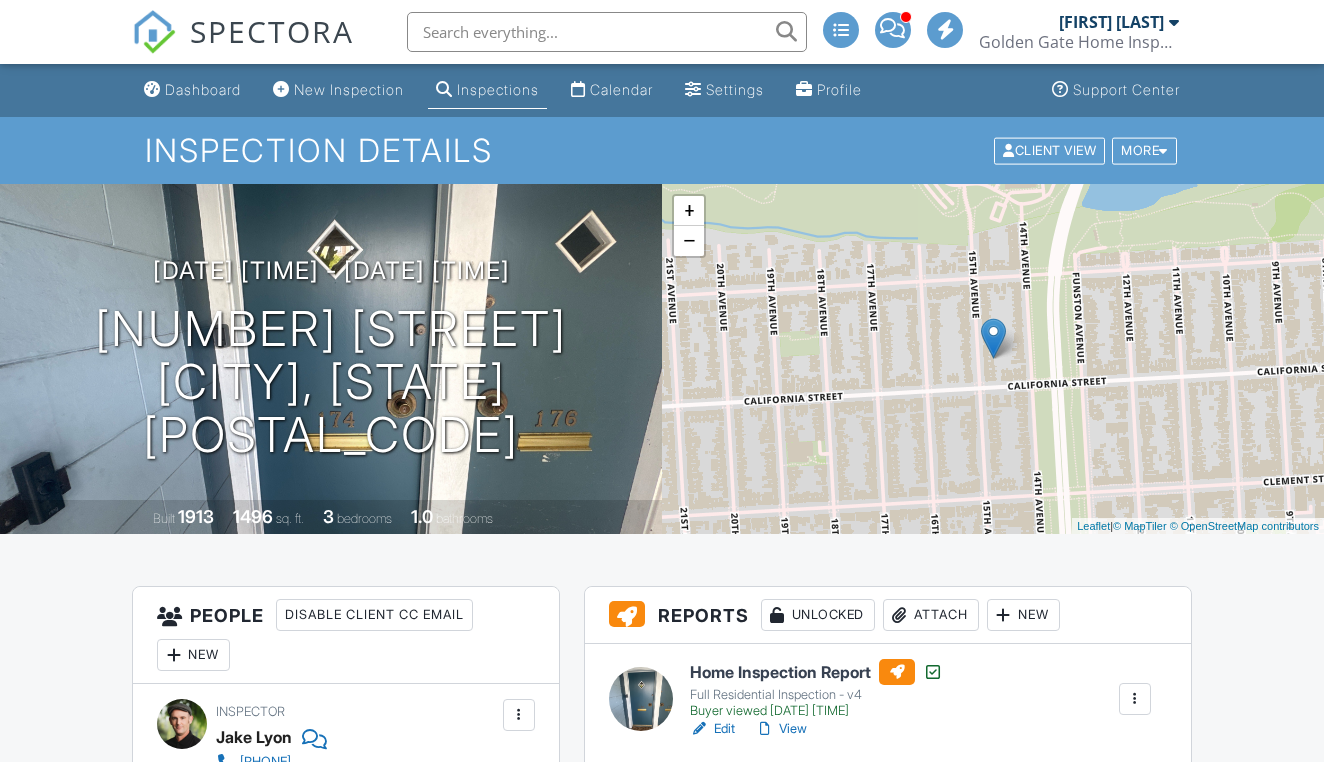 scroll, scrollTop: 0, scrollLeft: 0, axis: both 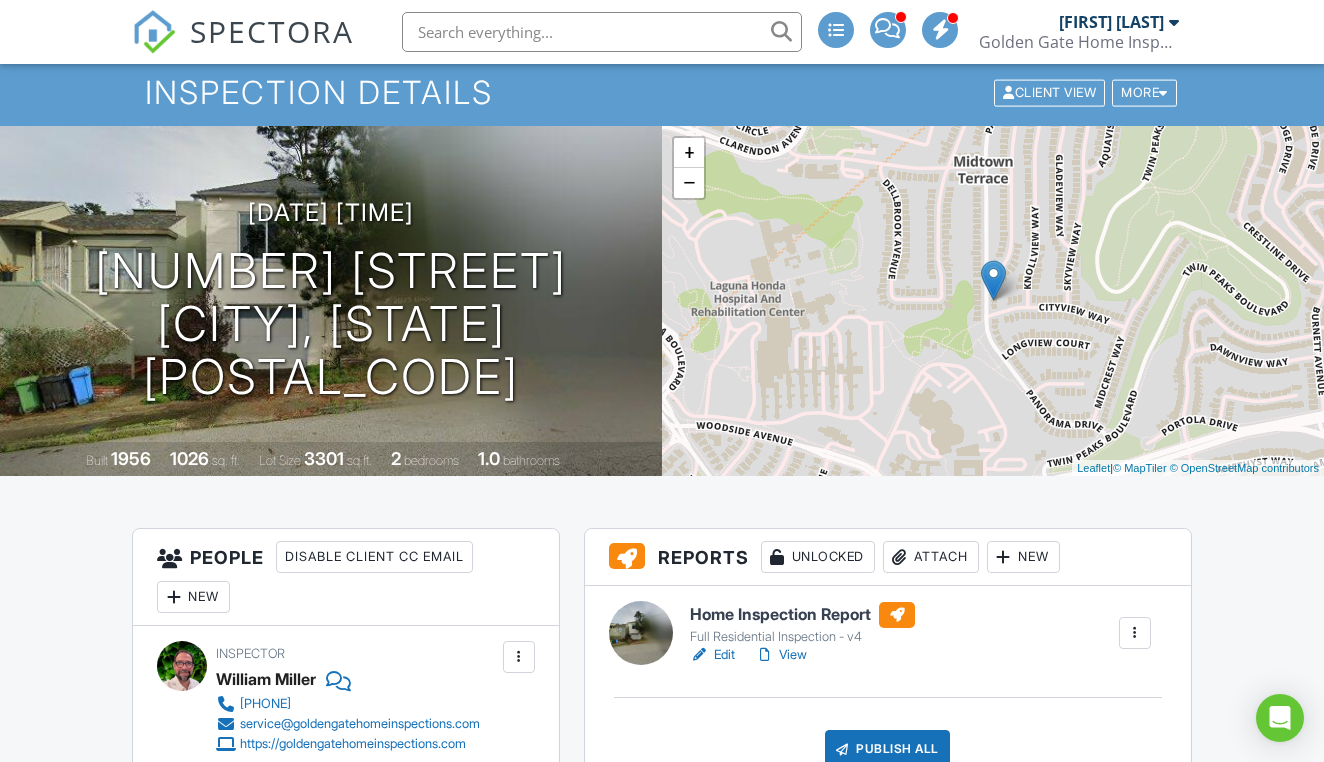 click on "View" at bounding box center (781, 655) 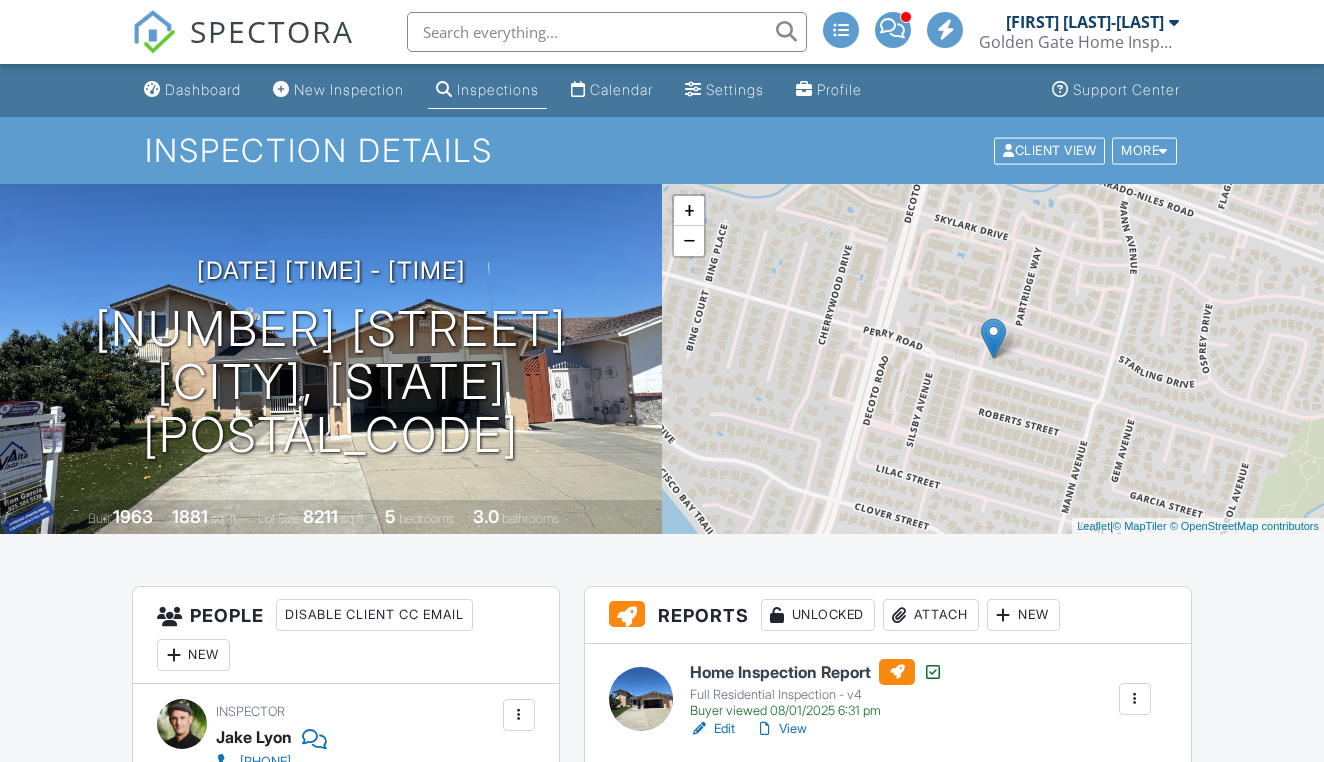 scroll, scrollTop: 0, scrollLeft: 0, axis: both 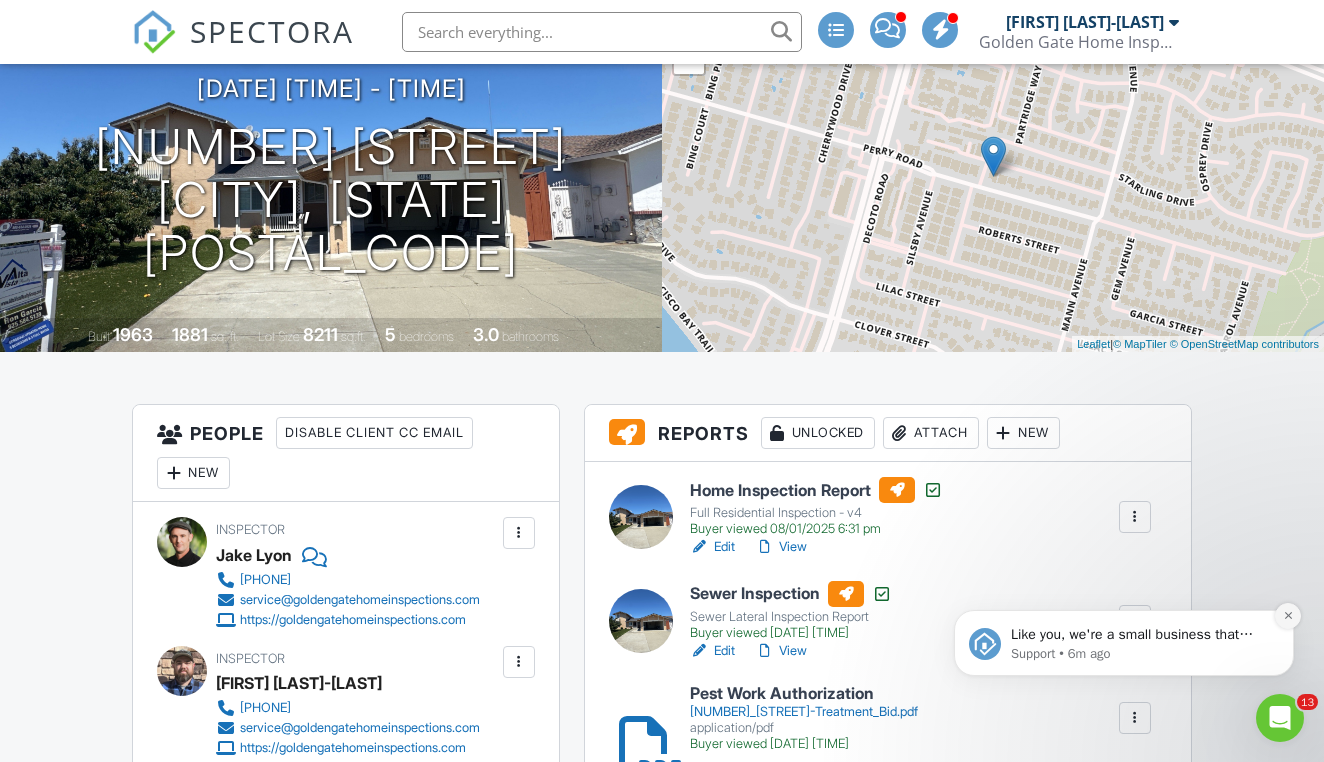 click 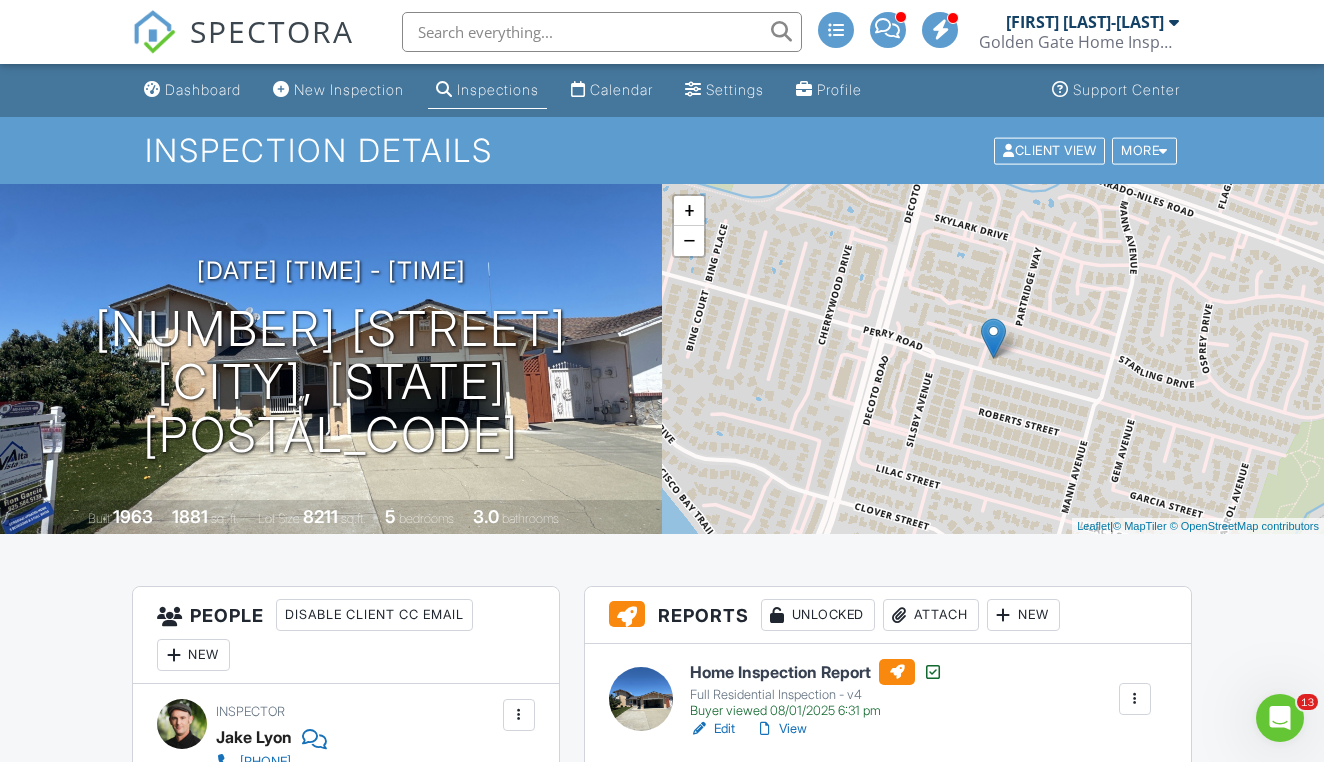 scroll, scrollTop: 0, scrollLeft: 0, axis: both 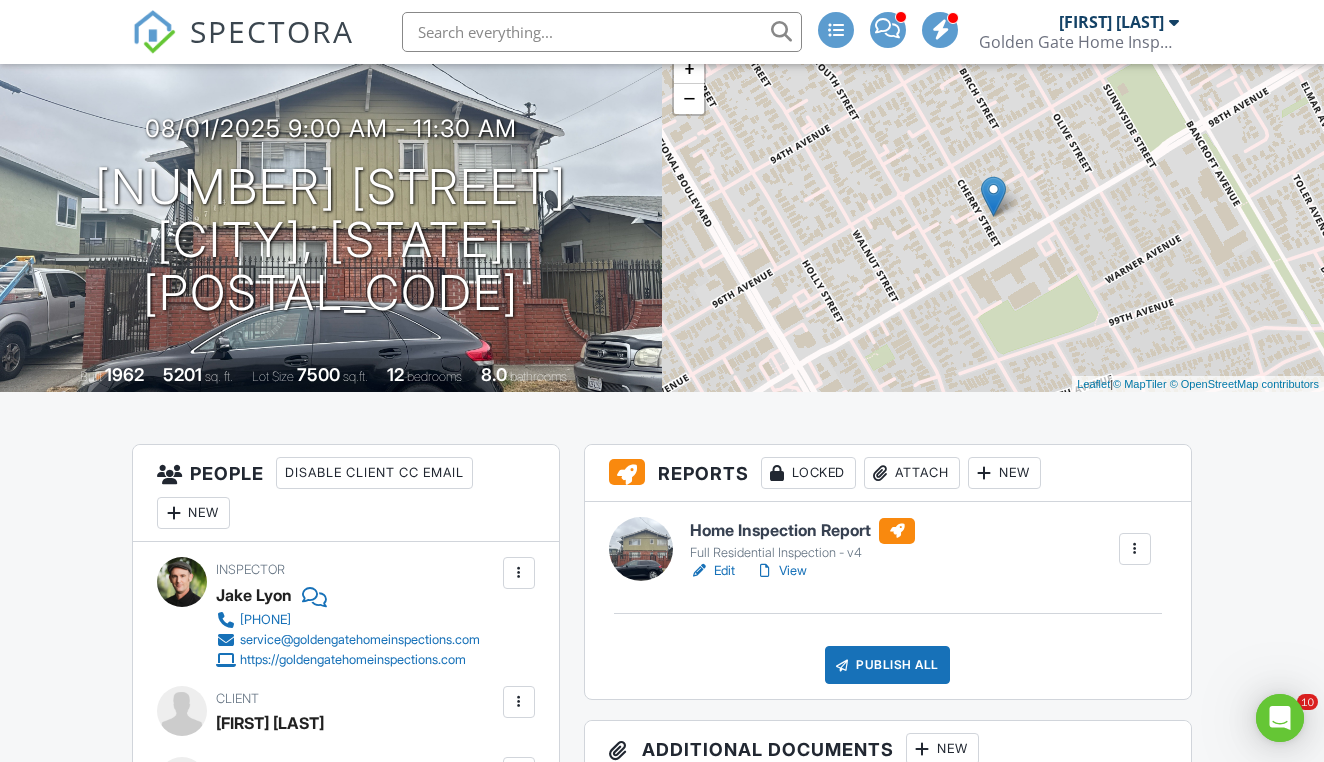 click on "View" at bounding box center (781, 571) 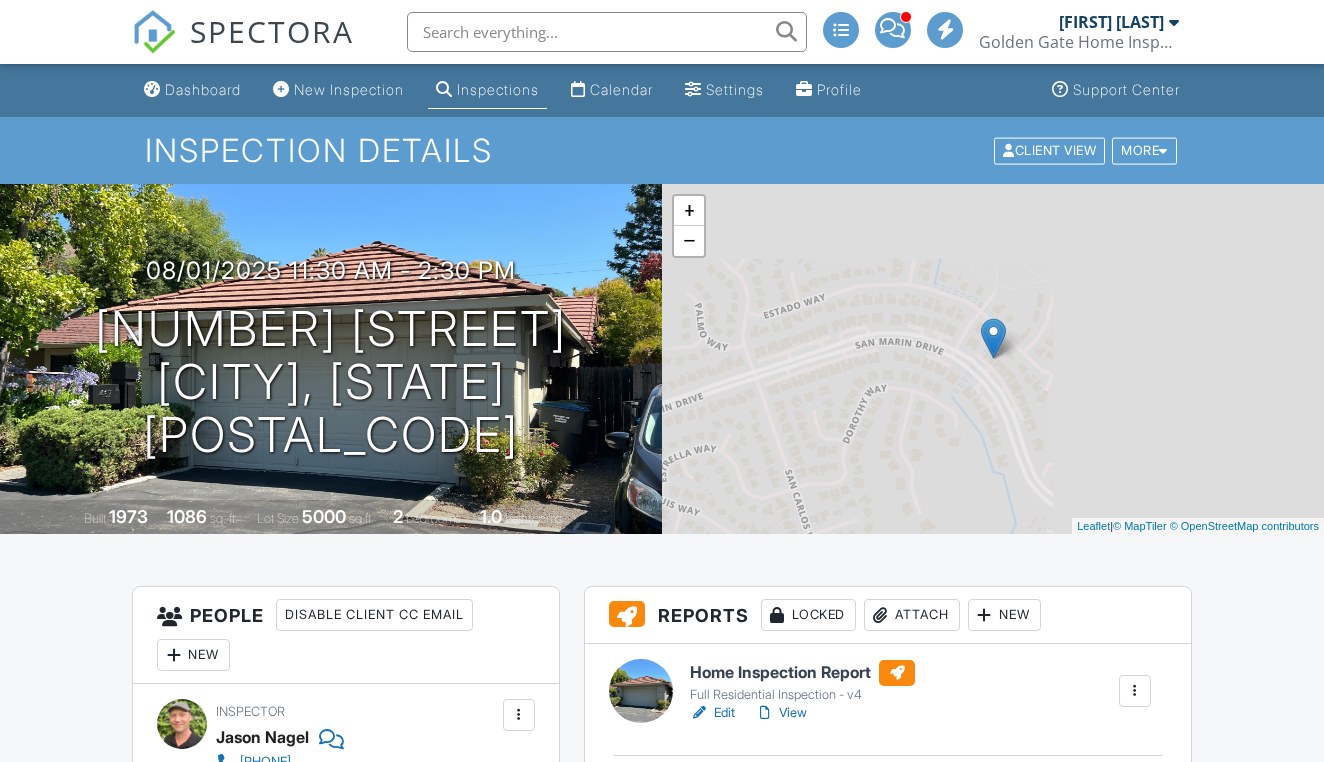 scroll, scrollTop: 107, scrollLeft: 0, axis: vertical 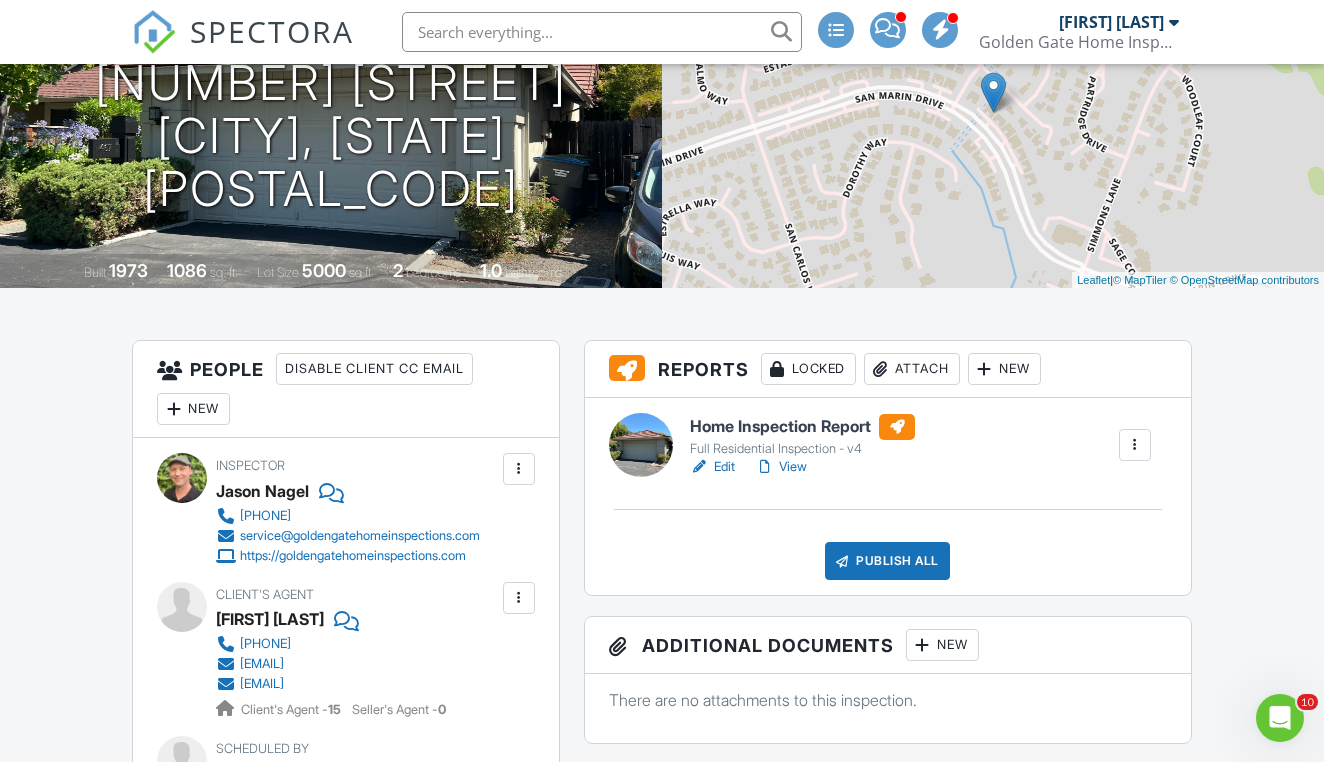 click on "View" at bounding box center [781, 467] 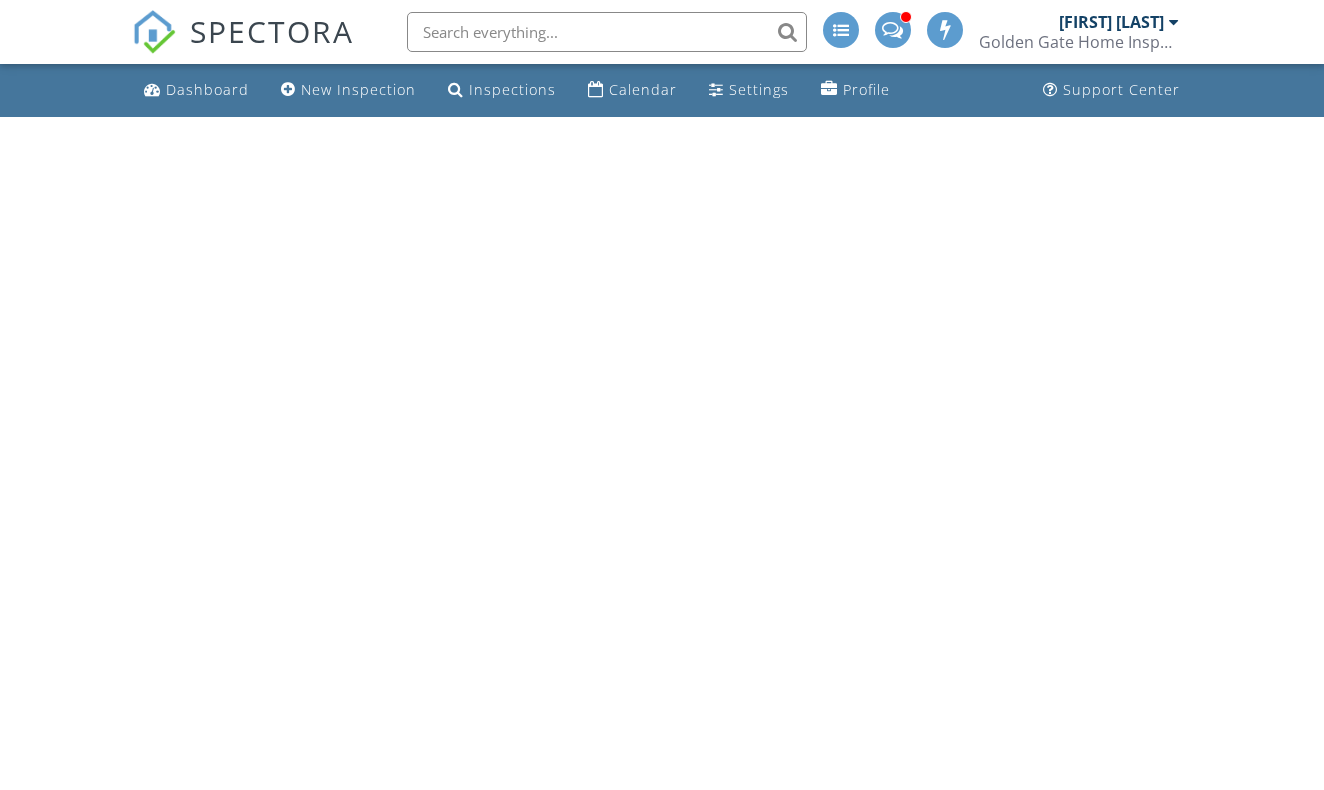 scroll, scrollTop: 0, scrollLeft: 0, axis: both 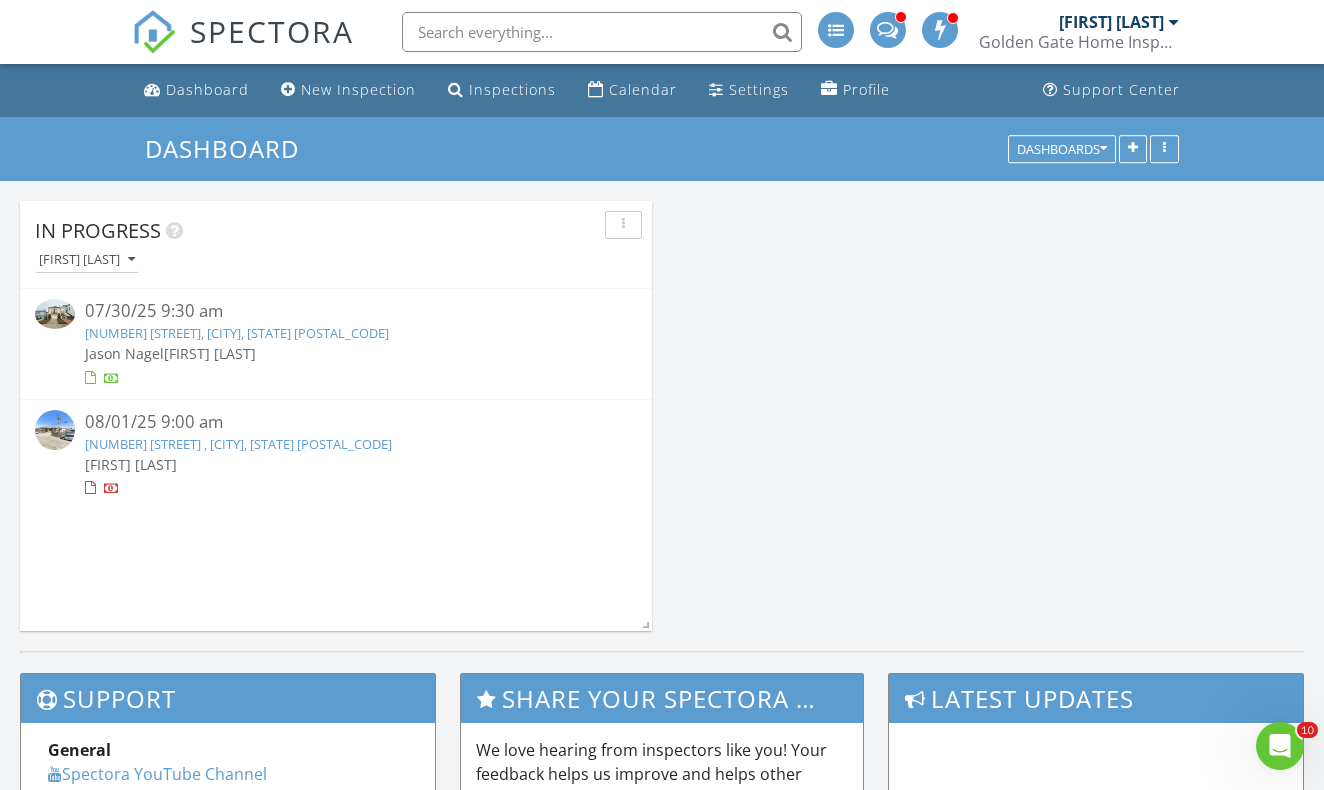 click on "[NUMBER] [STREET], [CITY], [STATE] [POSTAL_CODE]" at bounding box center (237, 333) 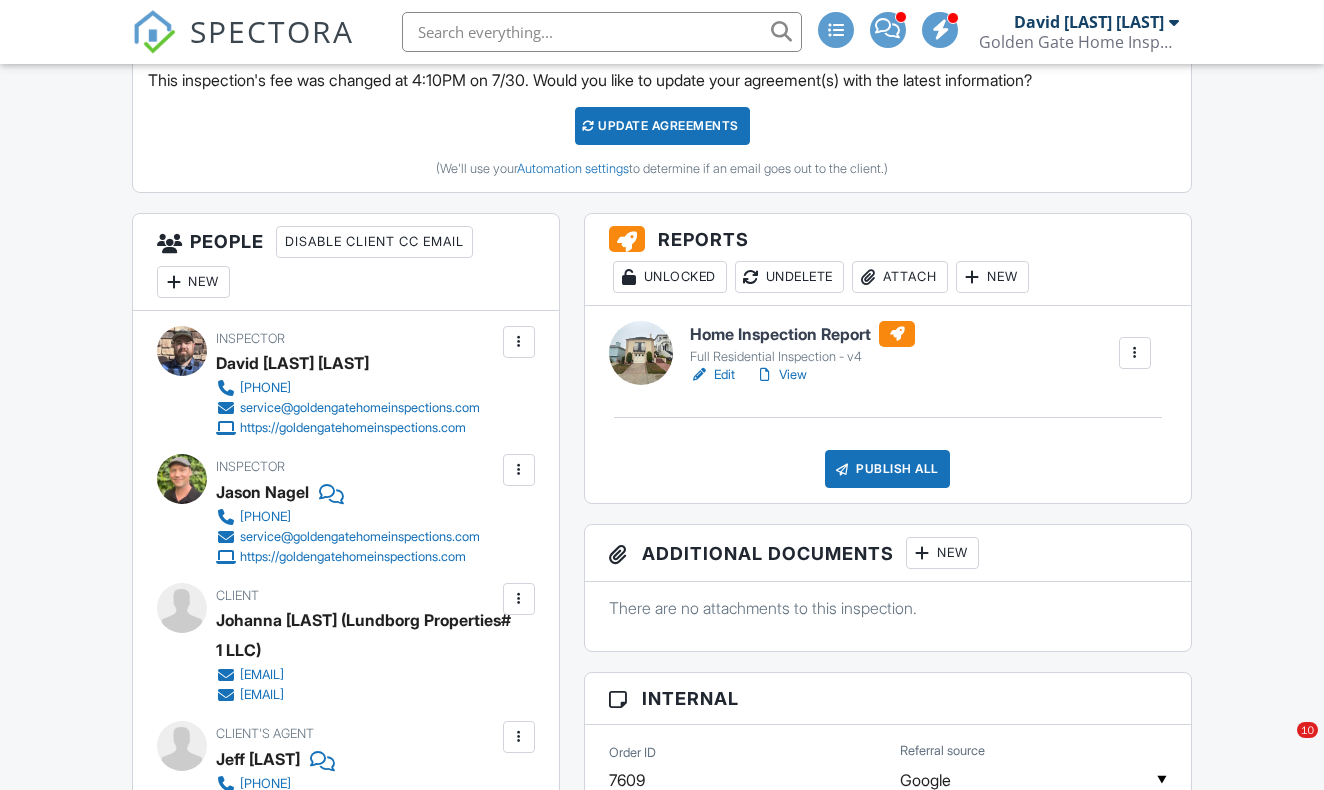scroll, scrollTop: 583, scrollLeft: 0, axis: vertical 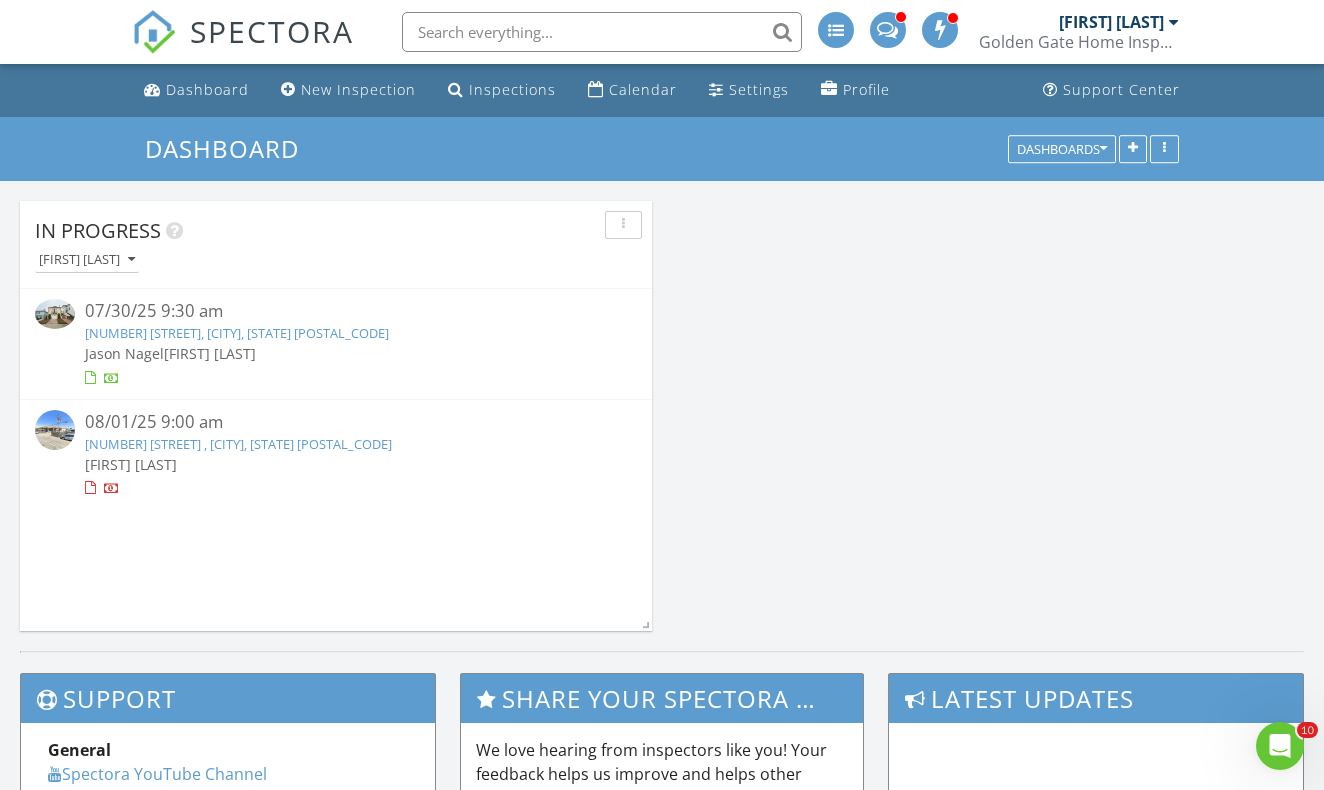click on "[NUMBER] [STREET], [CITY], [STATE] [POSTAL_CODE]" at bounding box center (237, 333) 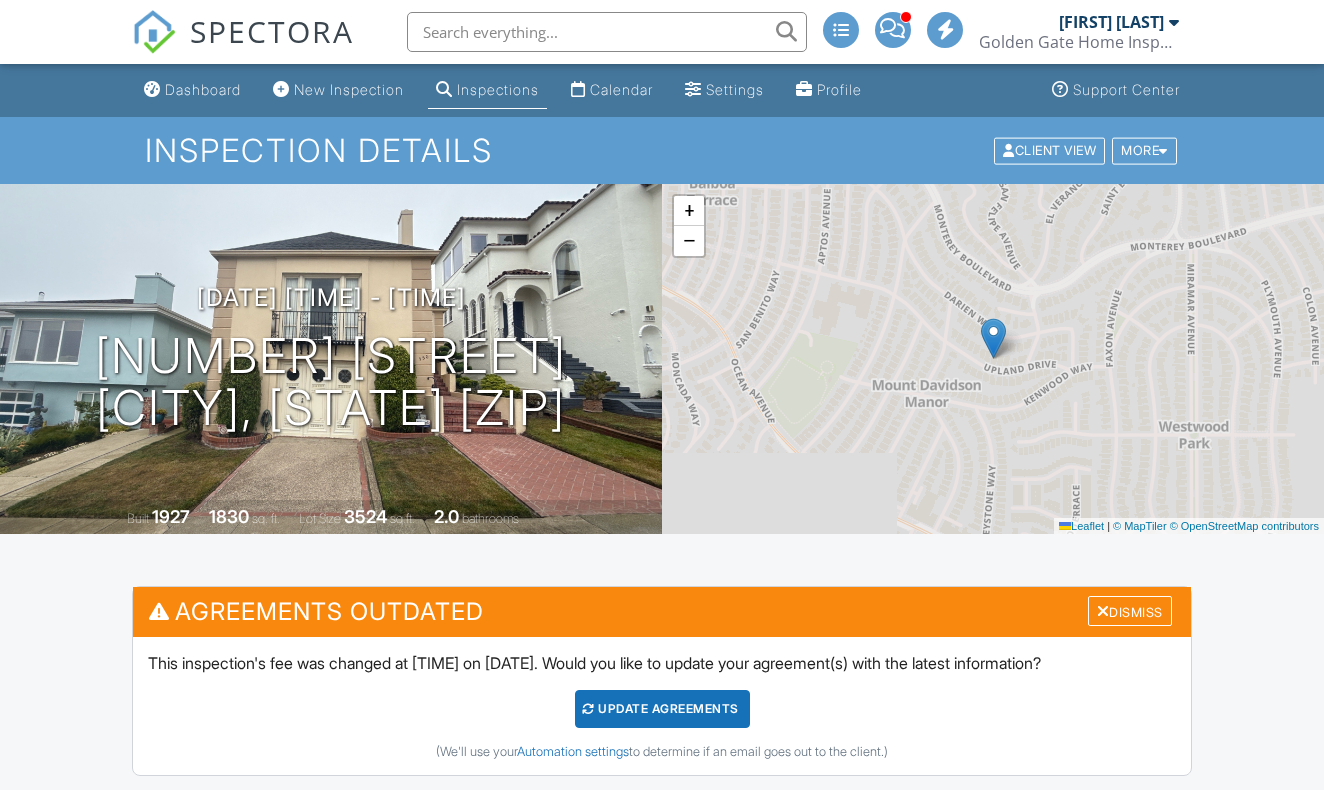 scroll, scrollTop: 0, scrollLeft: 0, axis: both 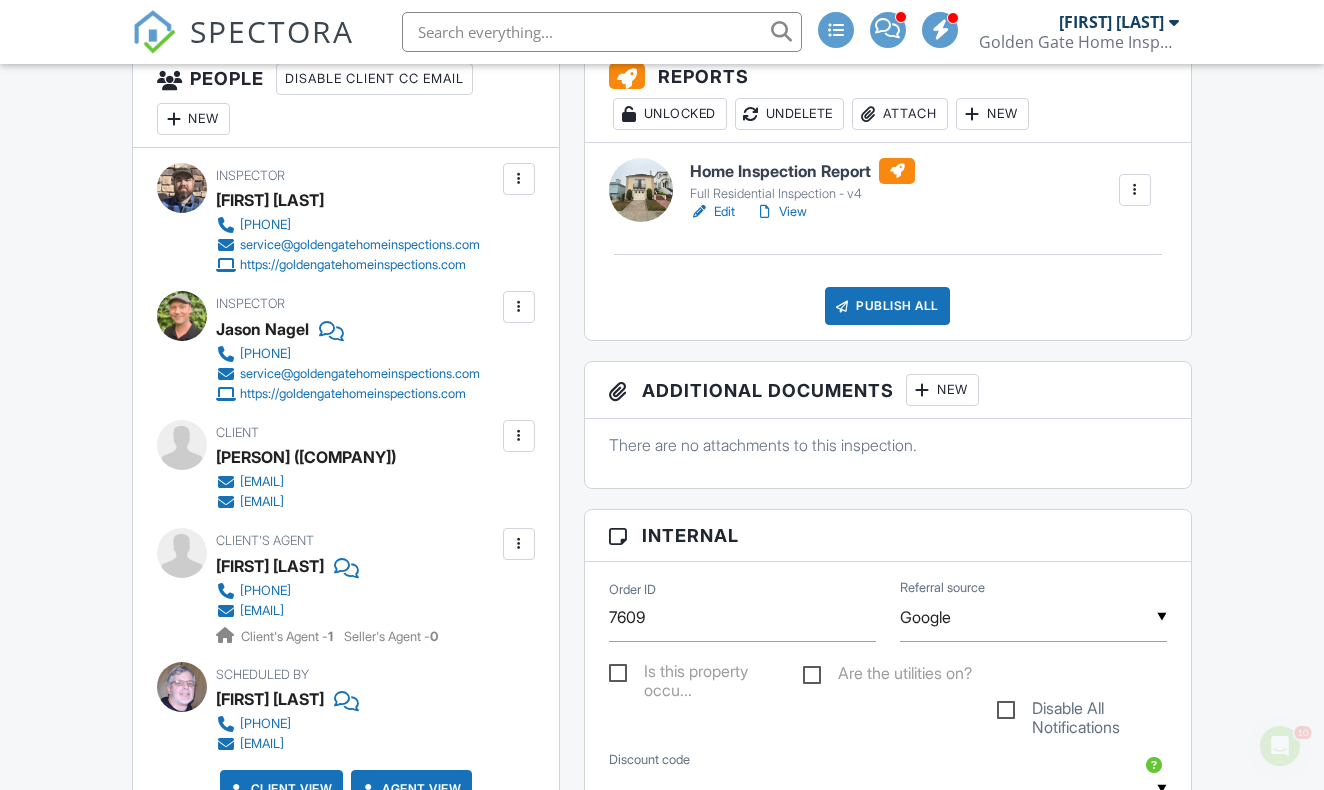 click on "Edit" at bounding box center [712, 212] 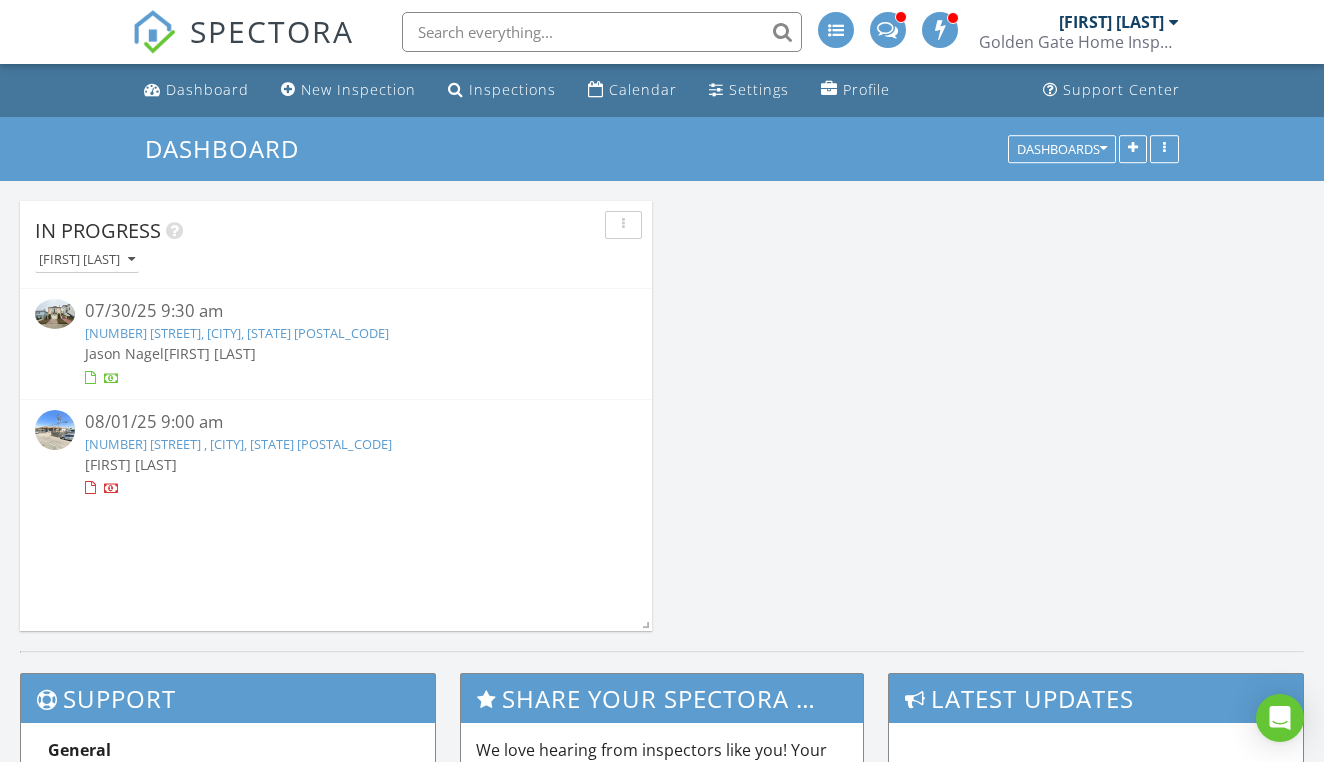 scroll, scrollTop: 0, scrollLeft: 0, axis: both 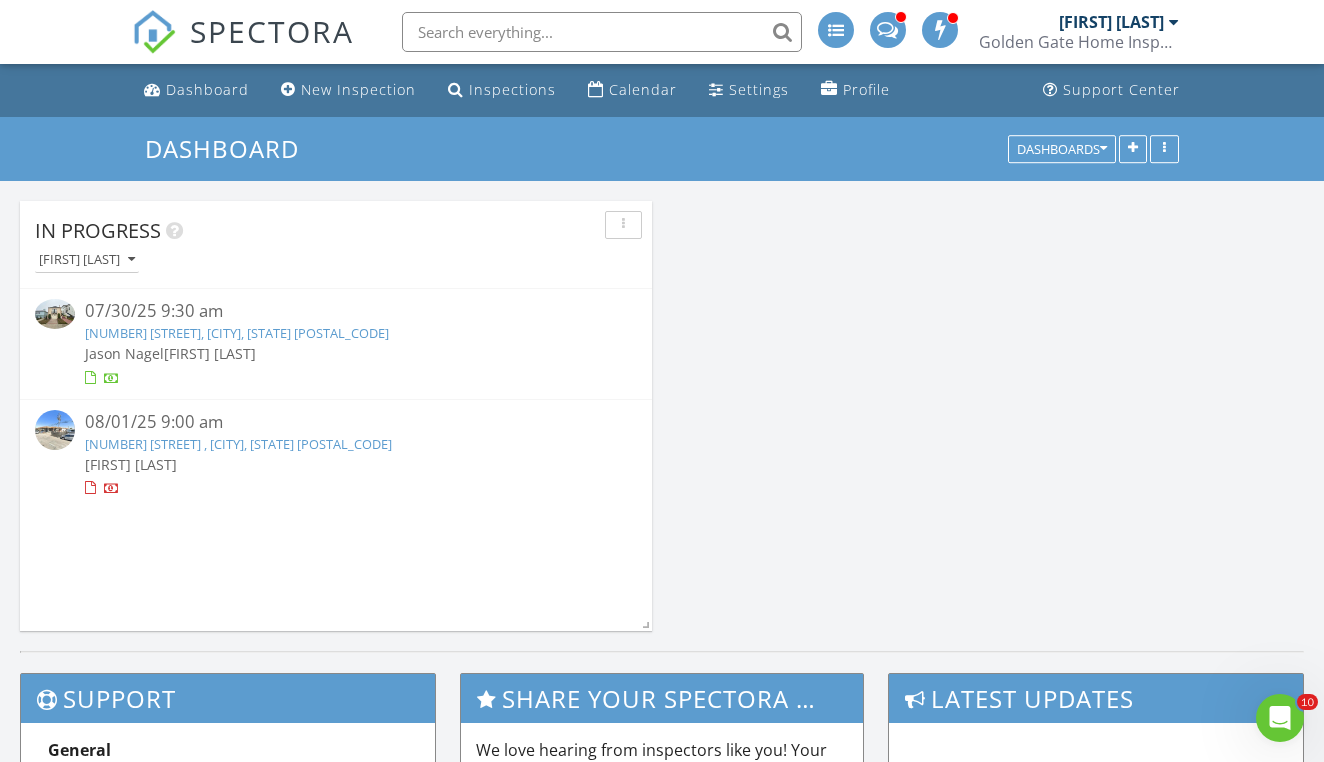 click at bounding box center (602, 32) 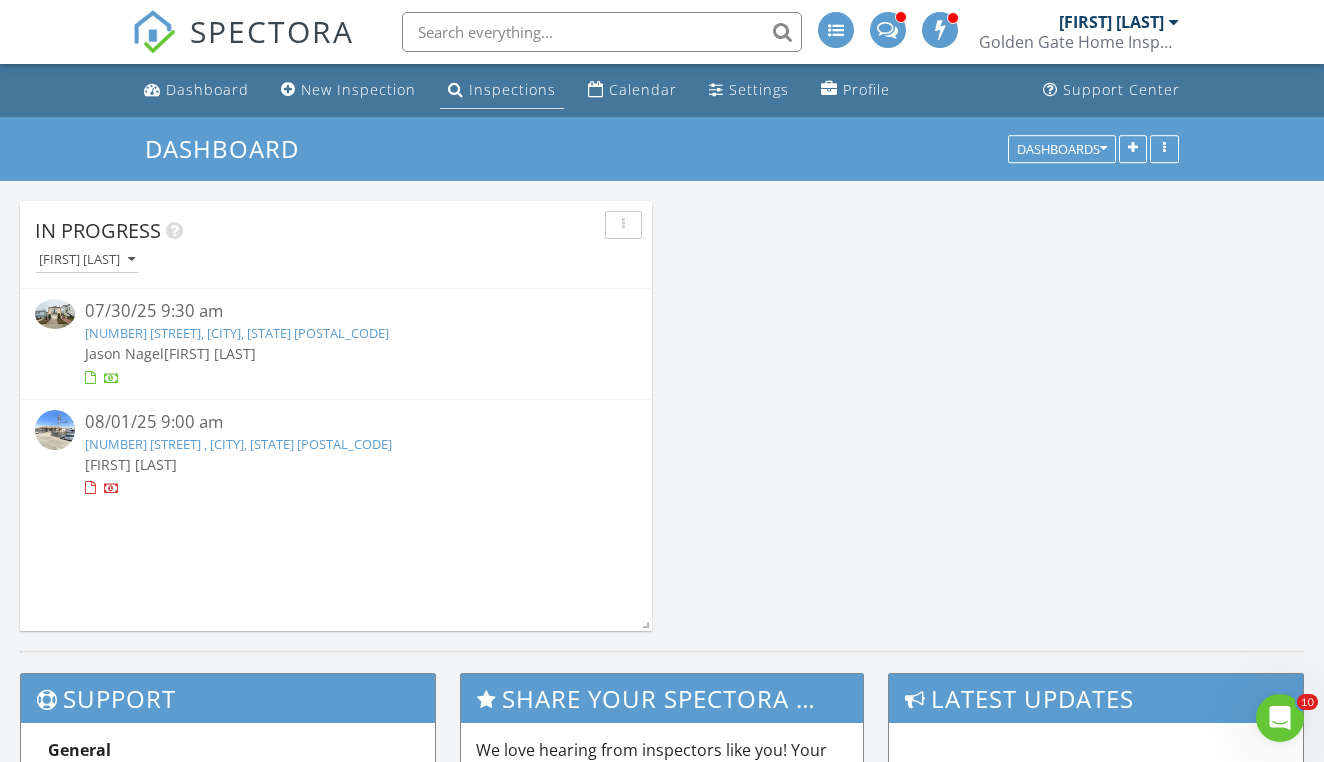 click on "Inspections" at bounding box center (512, 89) 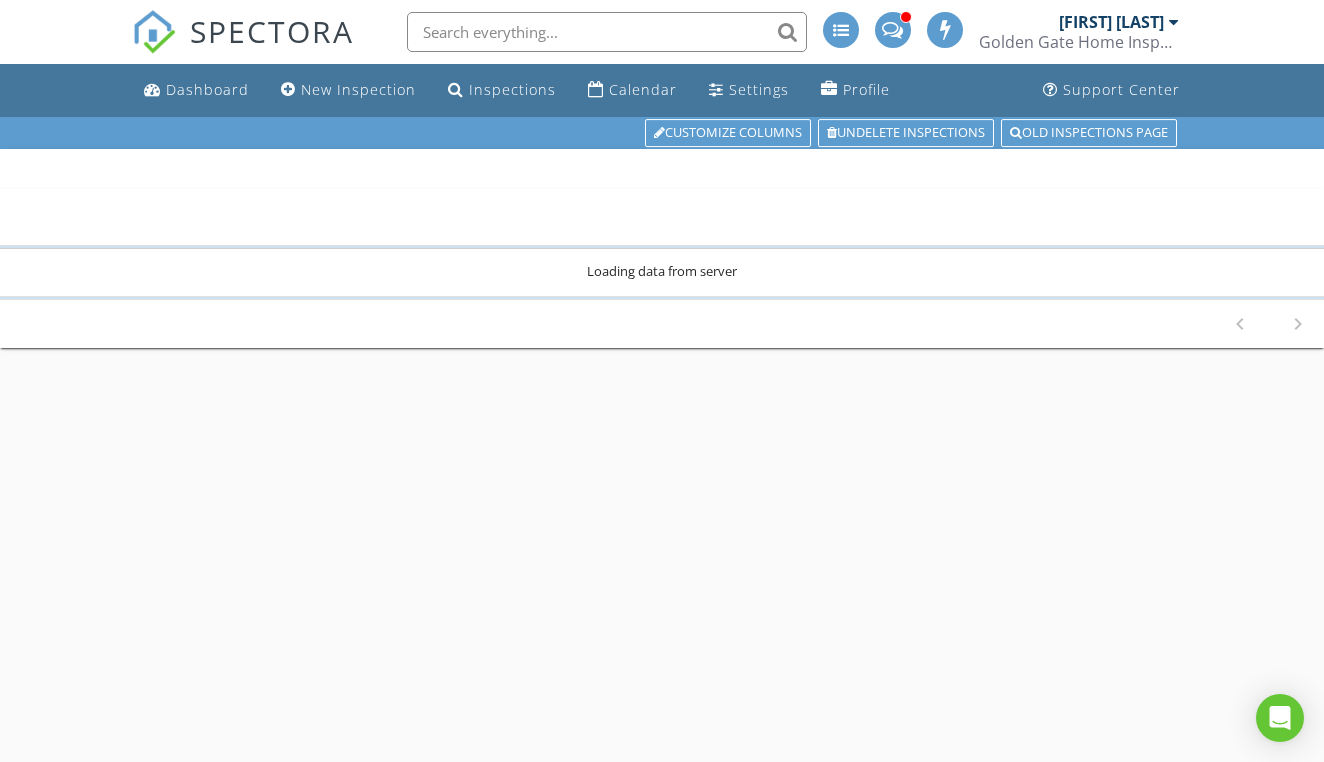 scroll, scrollTop: 0, scrollLeft: 0, axis: both 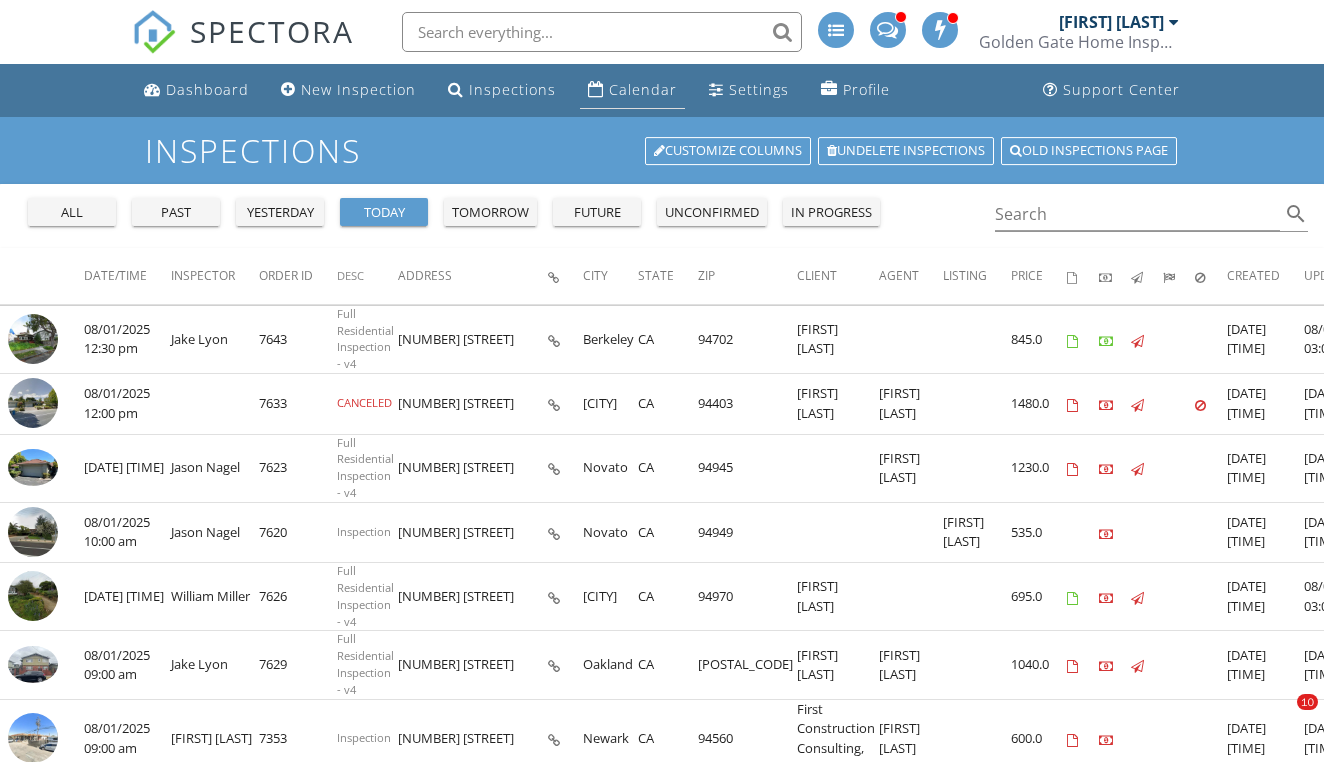 click on "Calendar" at bounding box center (643, 89) 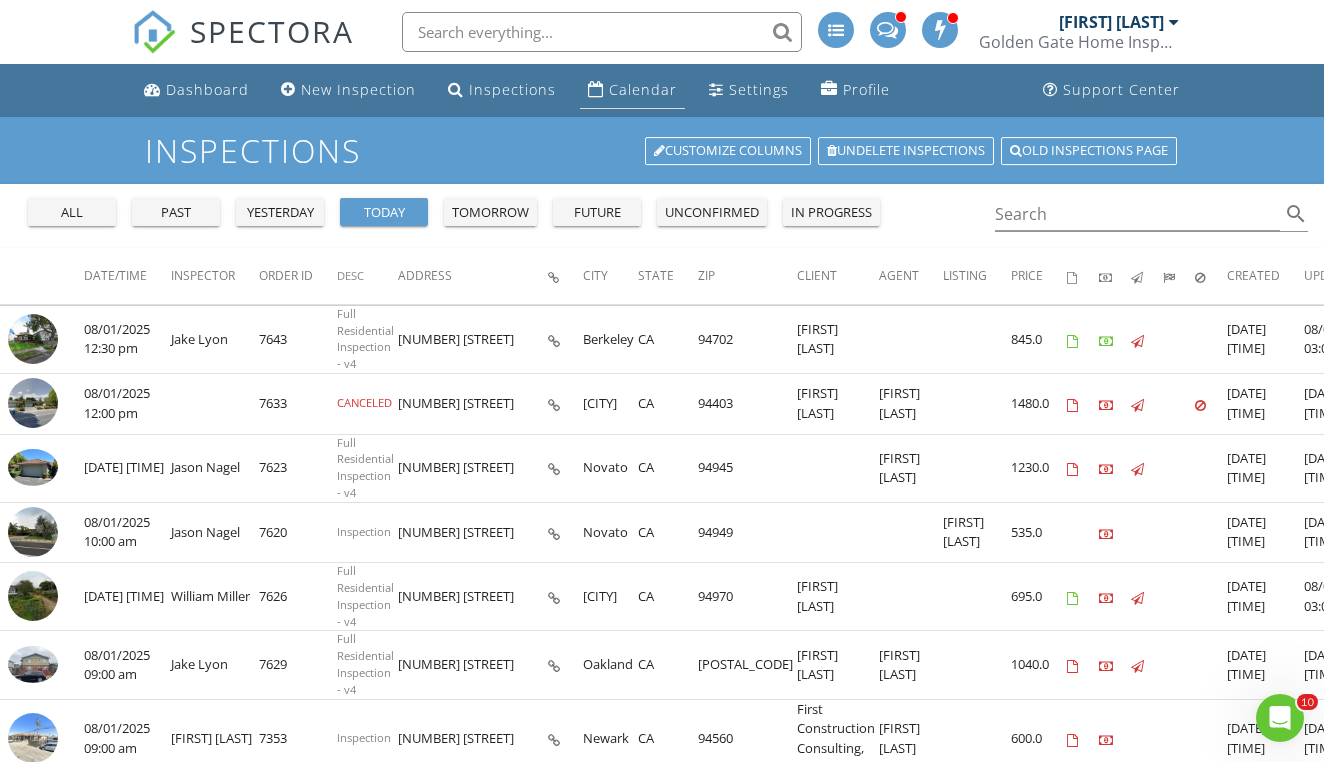 scroll, scrollTop: 0, scrollLeft: 0, axis: both 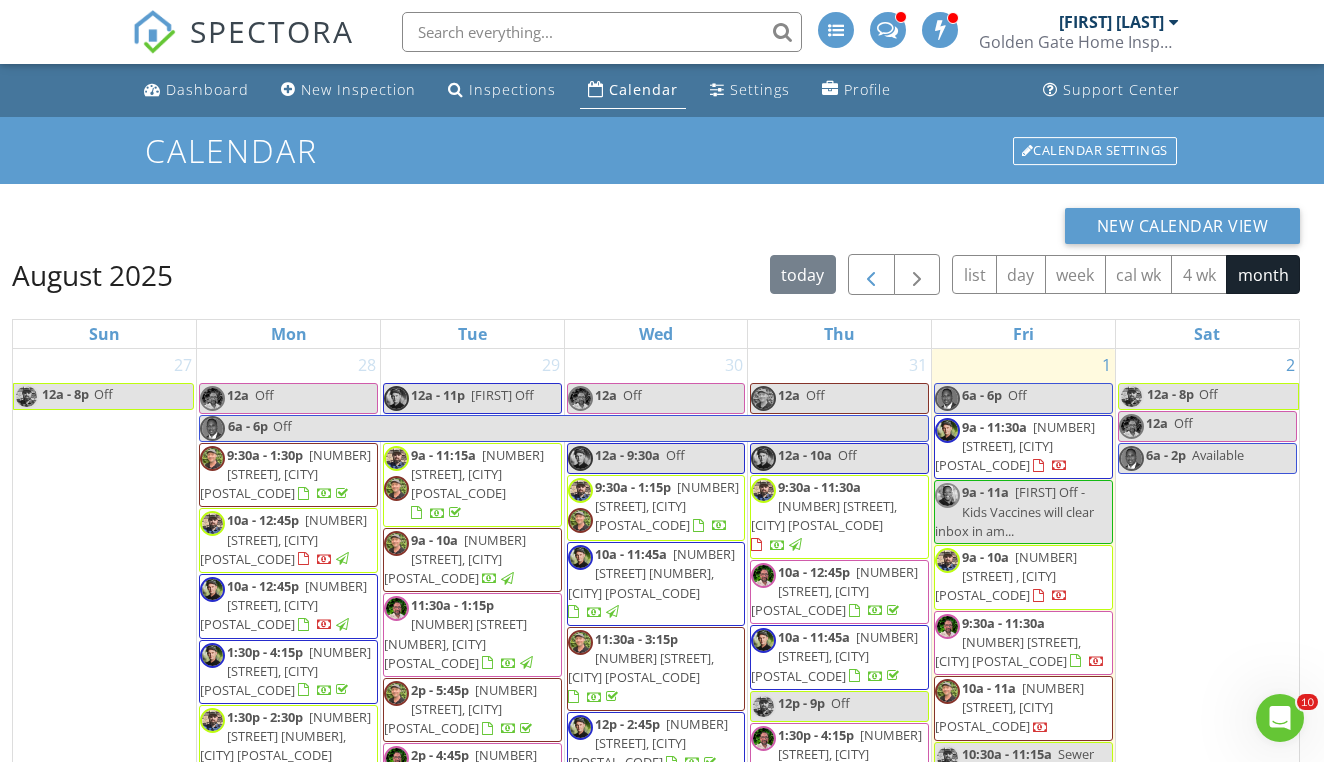 click at bounding box center [871, 275] 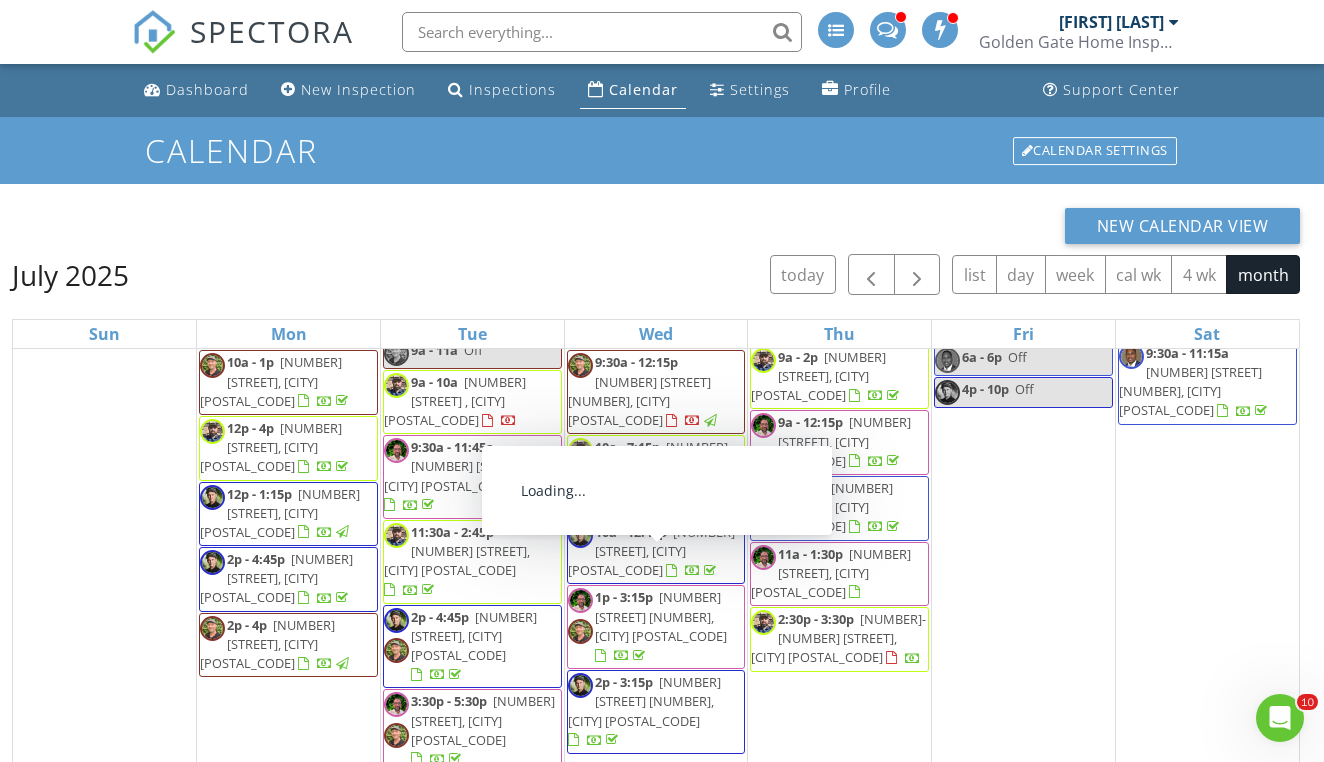 scroll, scrollTop: 164, scrollLeft: 0, axis: vertical 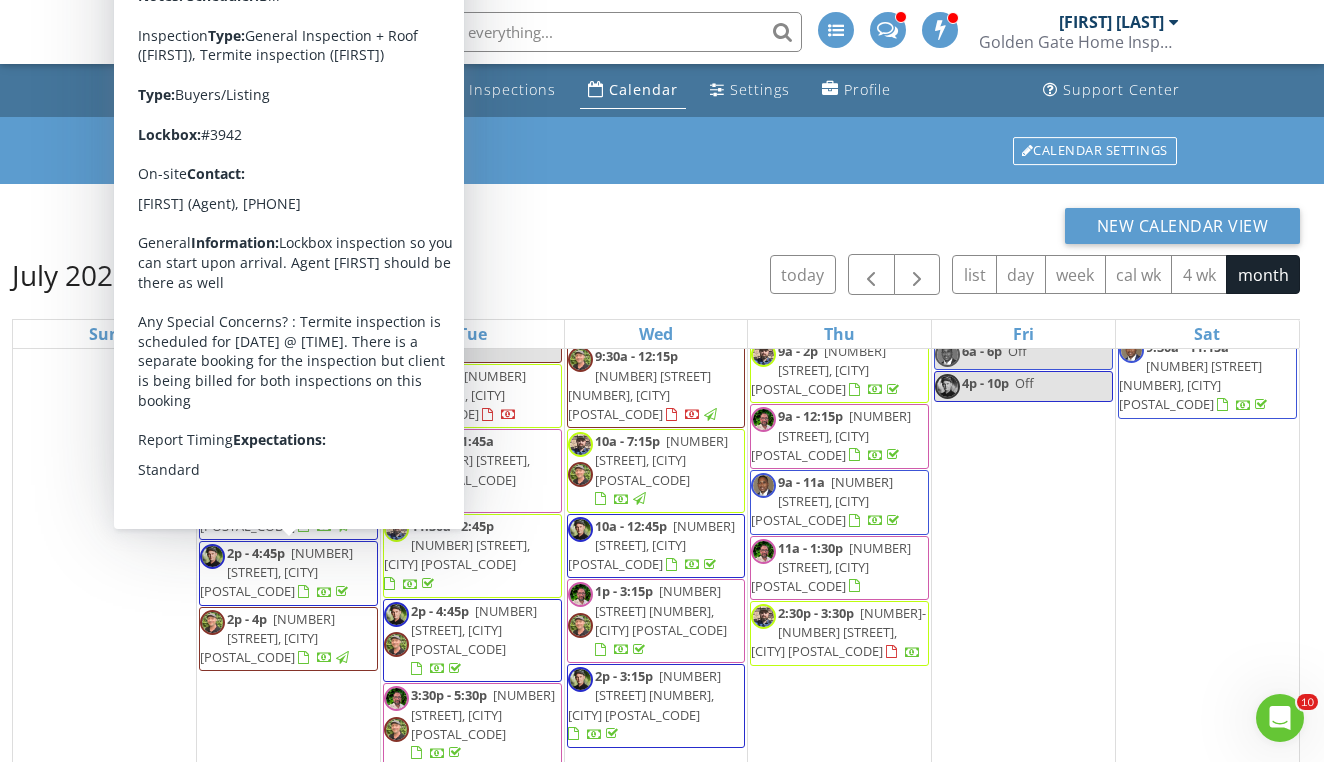 click on "[NUMBER]
[TIME]
Off" at bounding box center (104, 477) 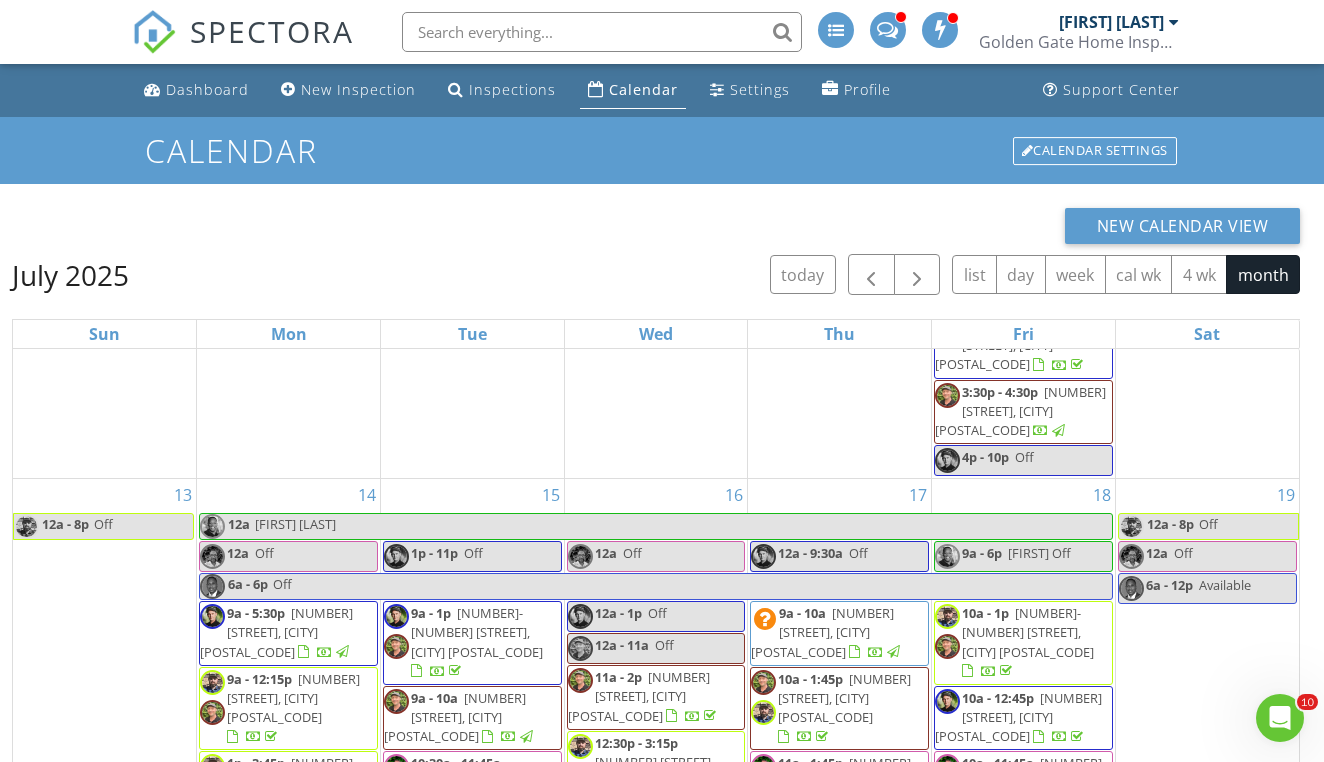 scroll, scrollTop: 1327, scrollLeft: 0, axis: vertical 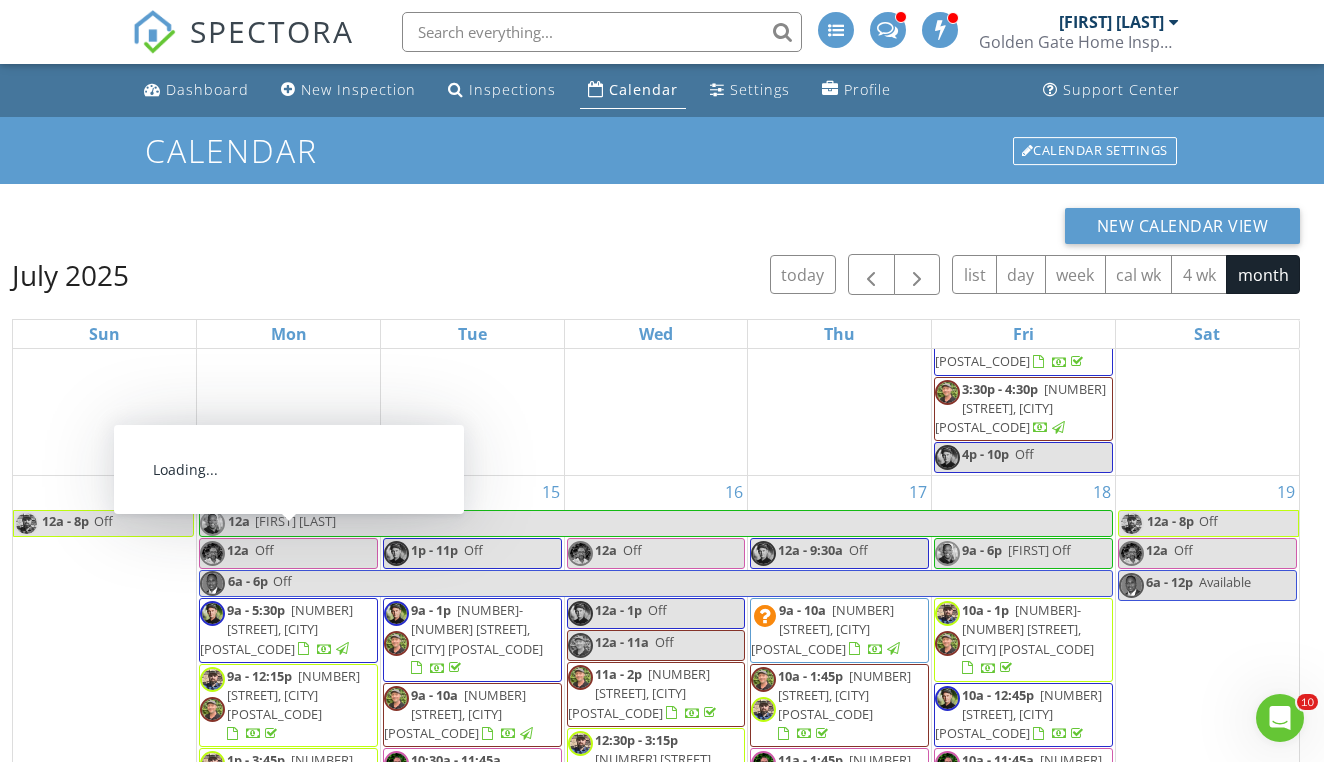 click on "[NUMBER] [STREET], [CITY] [POSTAL_CODE]" at bounding box center [293, 695] 